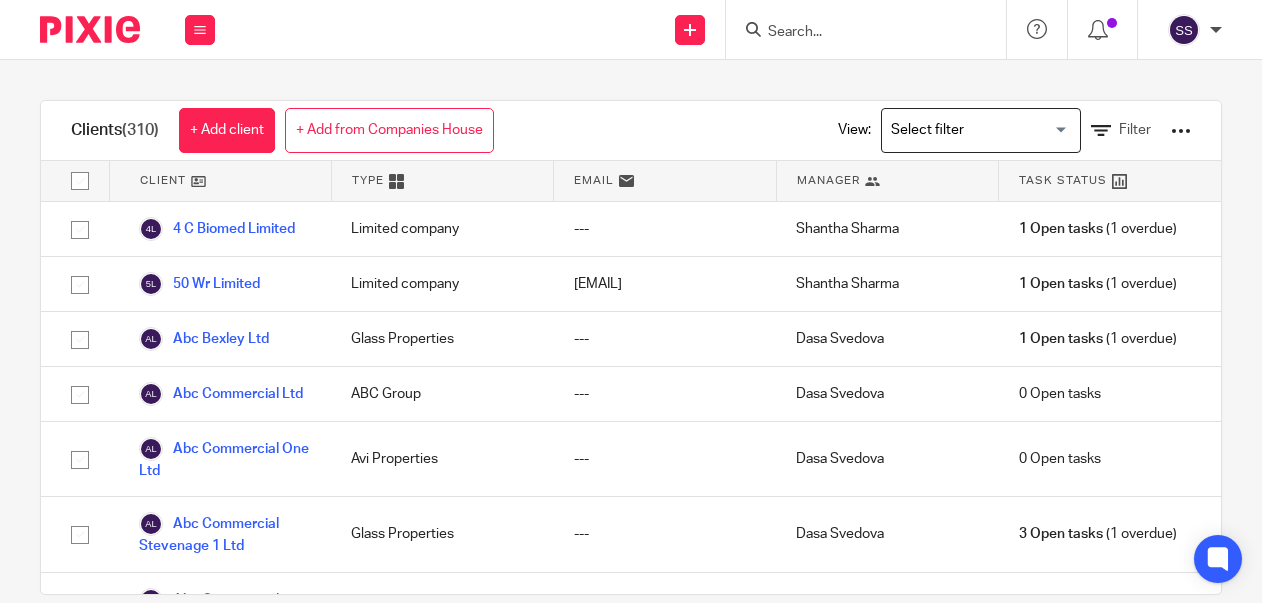 scroll, scrollTop: 0, scrollLeft: 0, axis: both 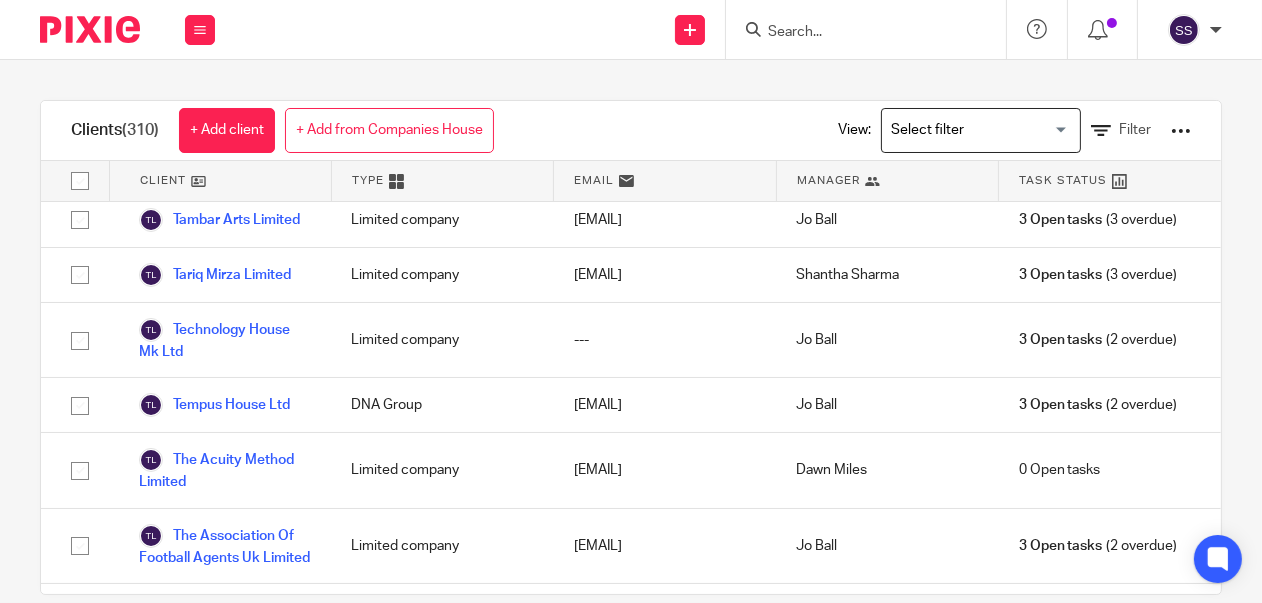 click on "Stanpark Estates Ltd" at bounding box center (223, -246) 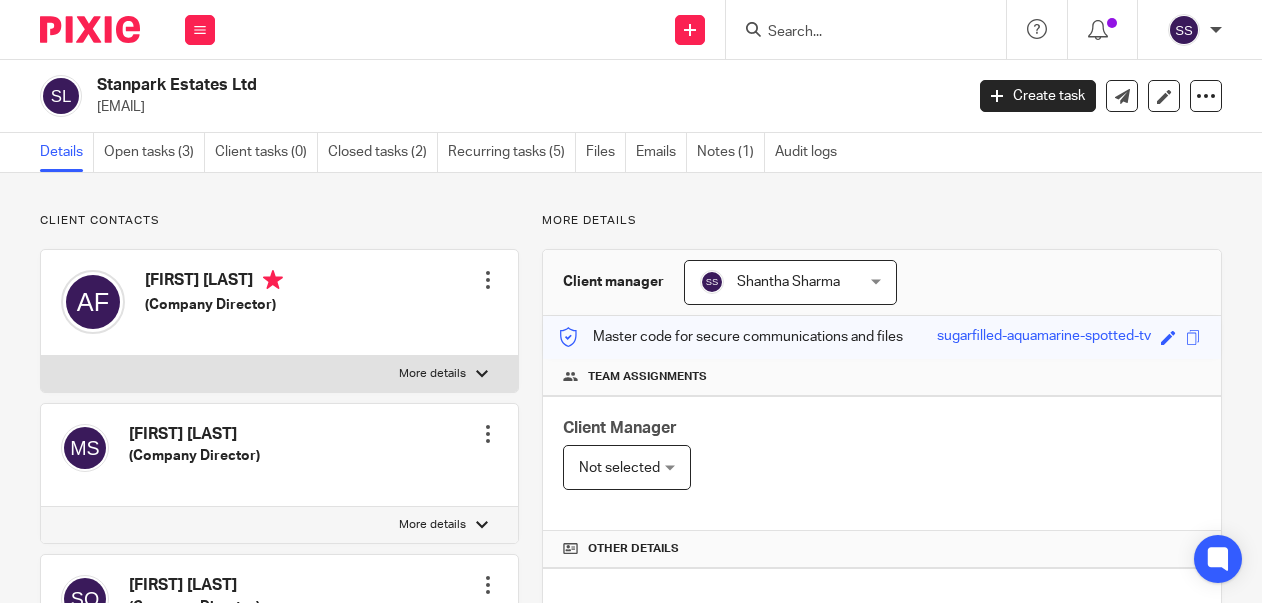 scroll, scrollTop: 0, scrollLeft: 0, axis: both 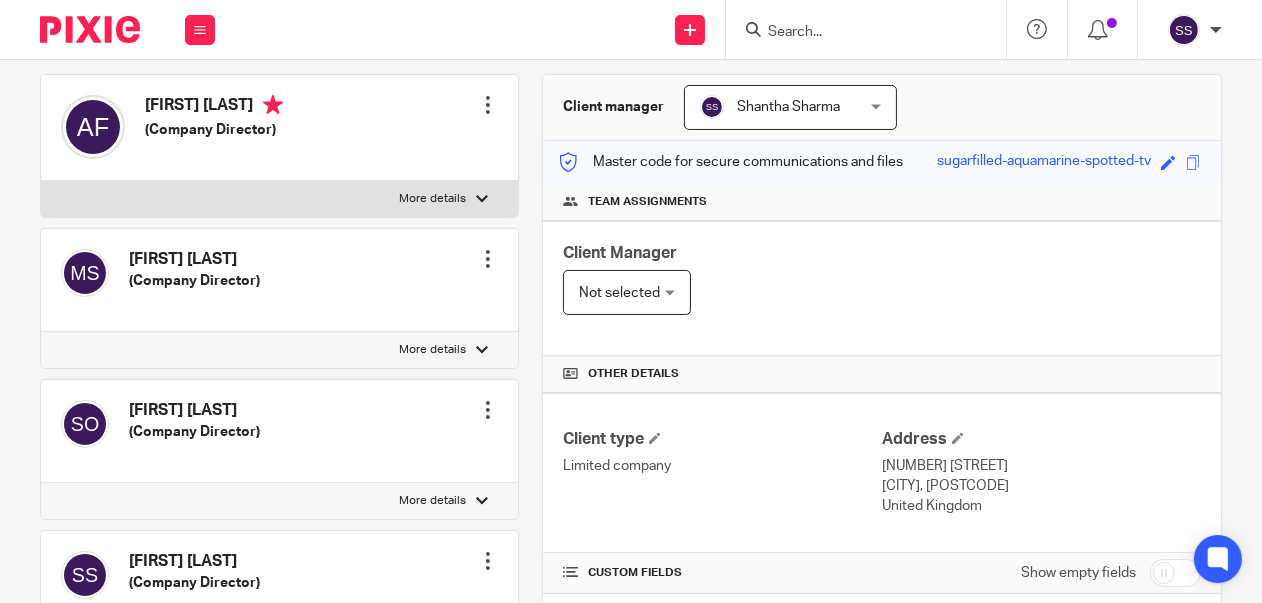 click at bounding box center (488, 105) 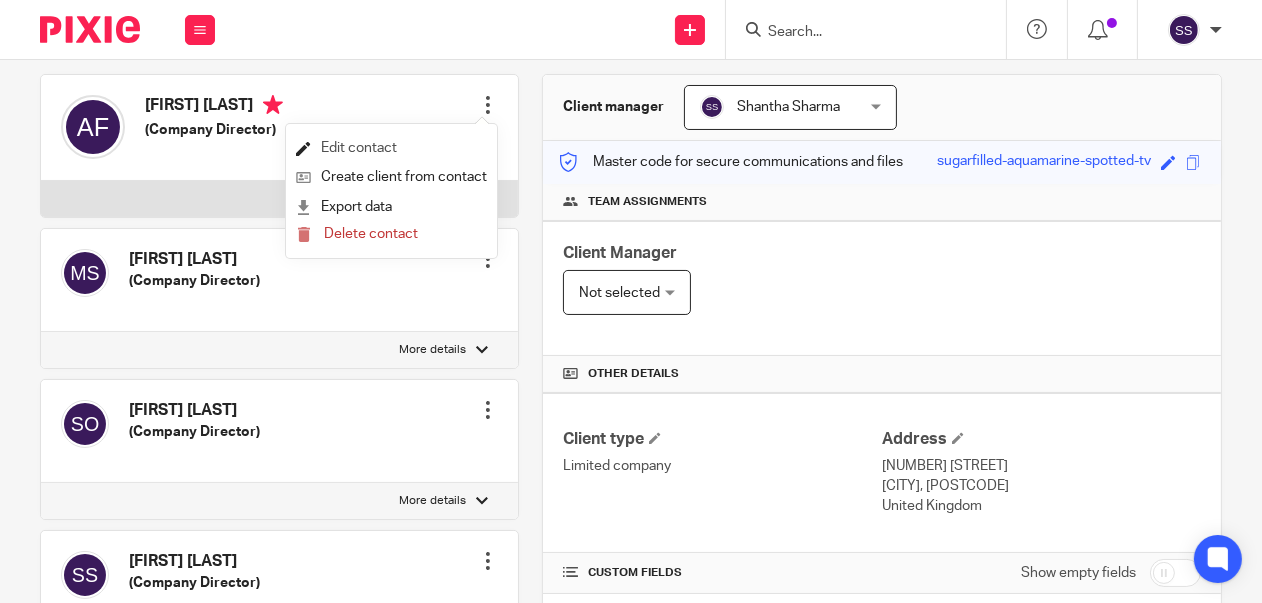 click on "Edit contact" at bounding box center [391, 148] 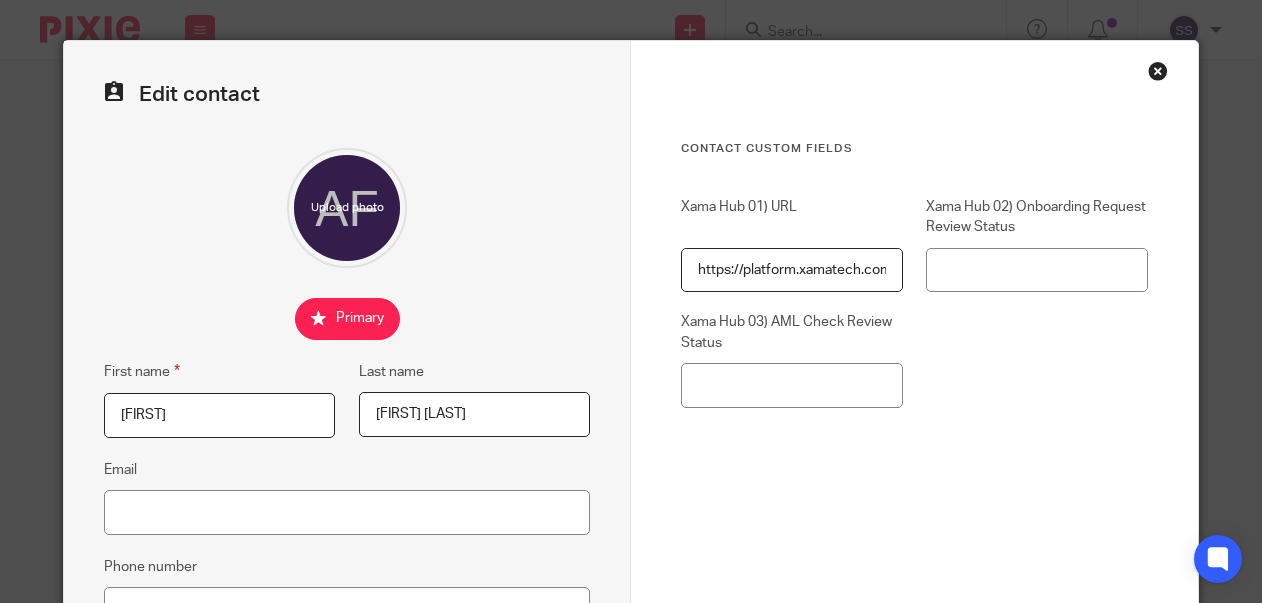 scroll, scrollTop: 0, scrollLeft: 0, axis: both 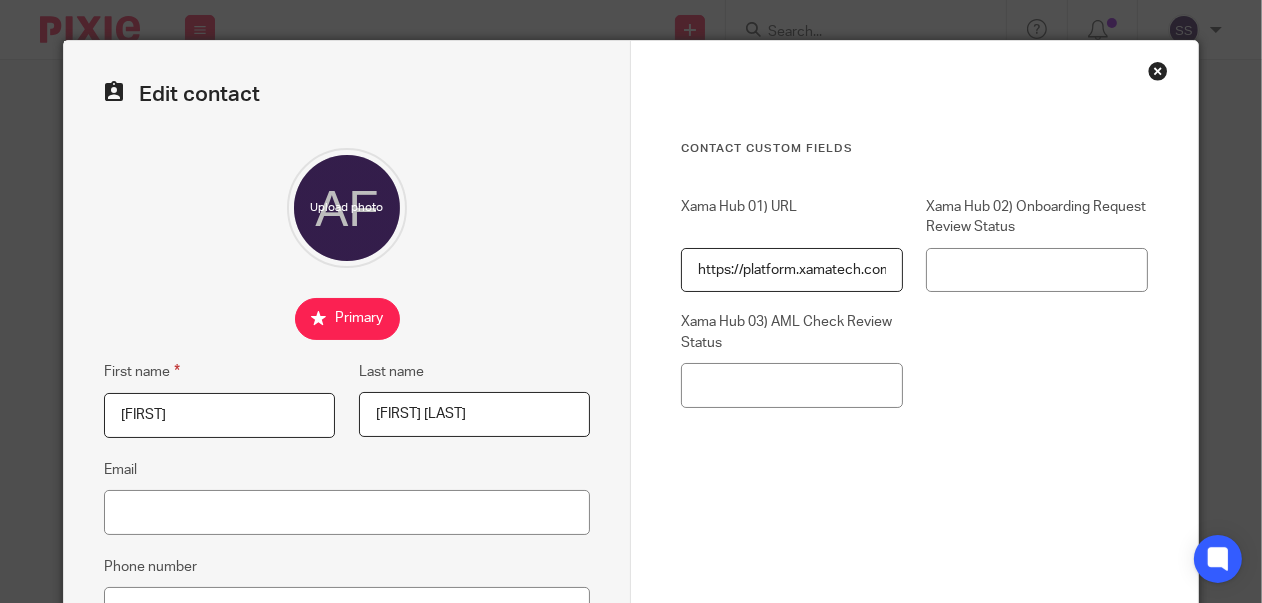 click at bounding box center (1158, 71) 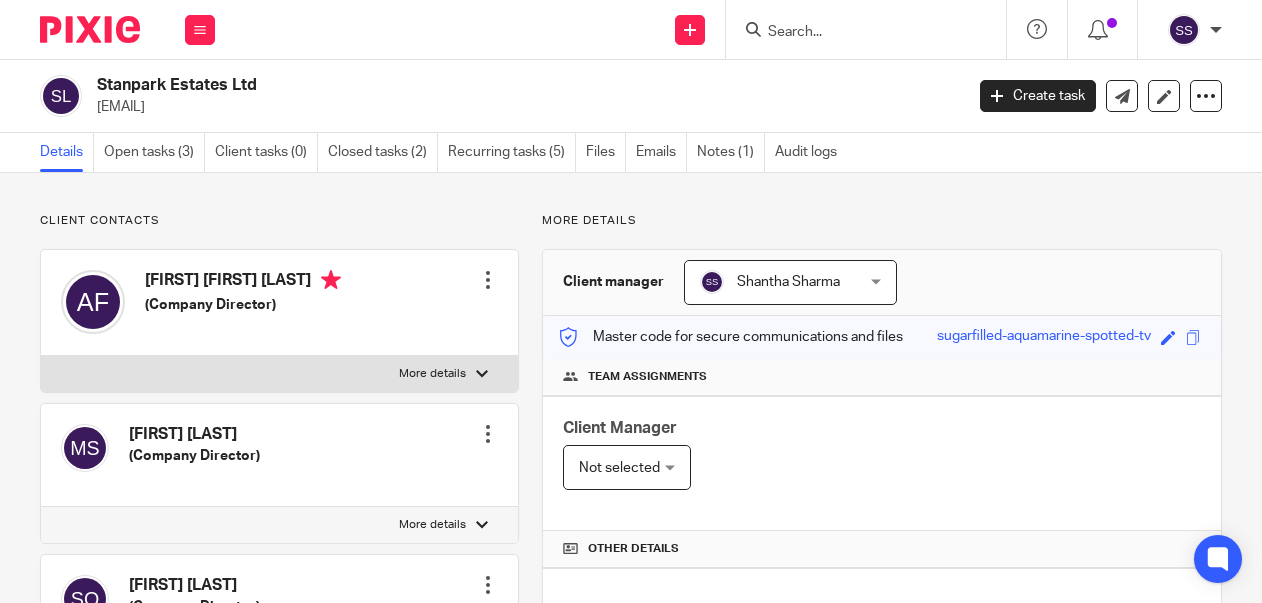 scroll, scrollTop: 0, scrollLeft: 0, axis: both 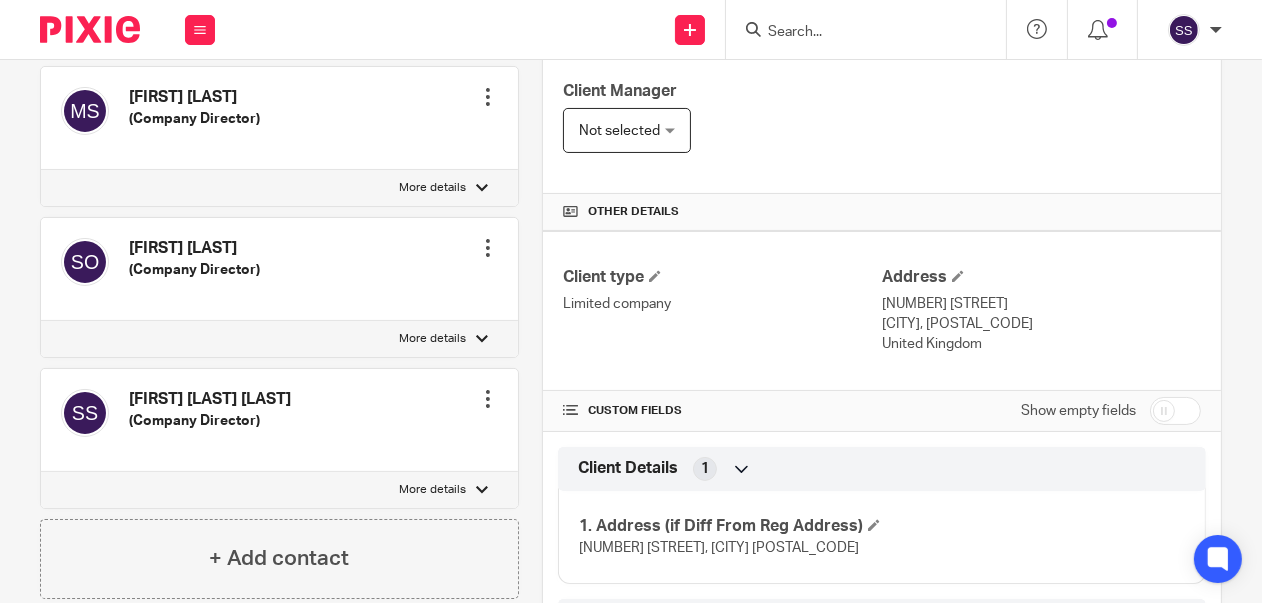 click at bounding box center (488, 248) 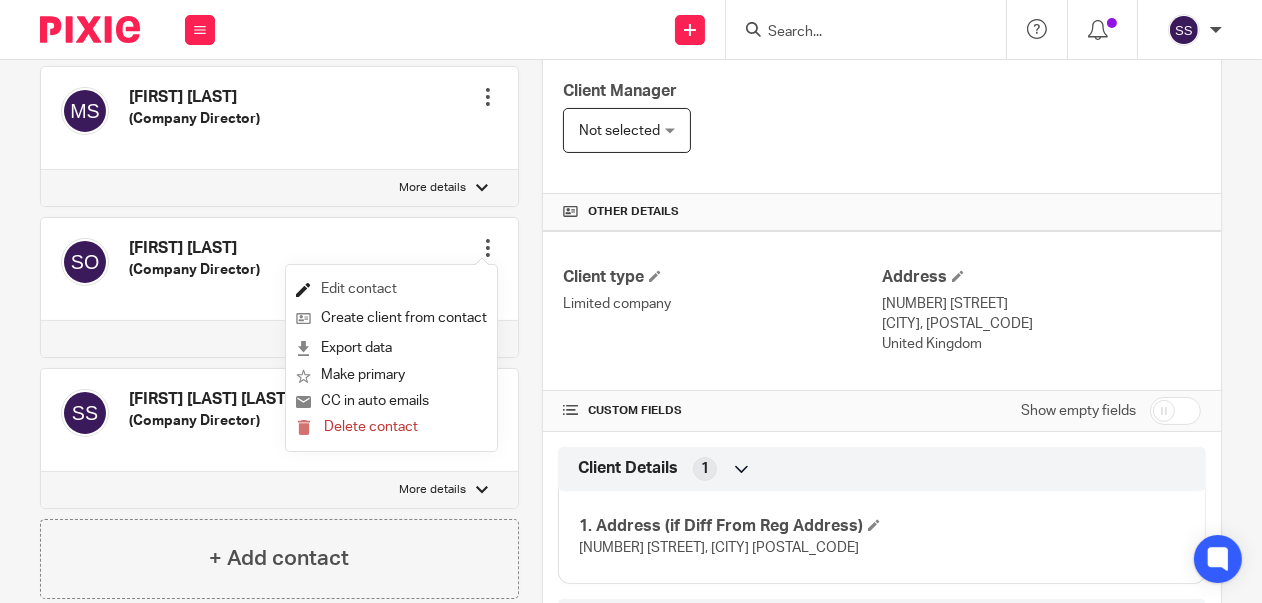 click on "Edit contact" at bounding box center (391, 289) 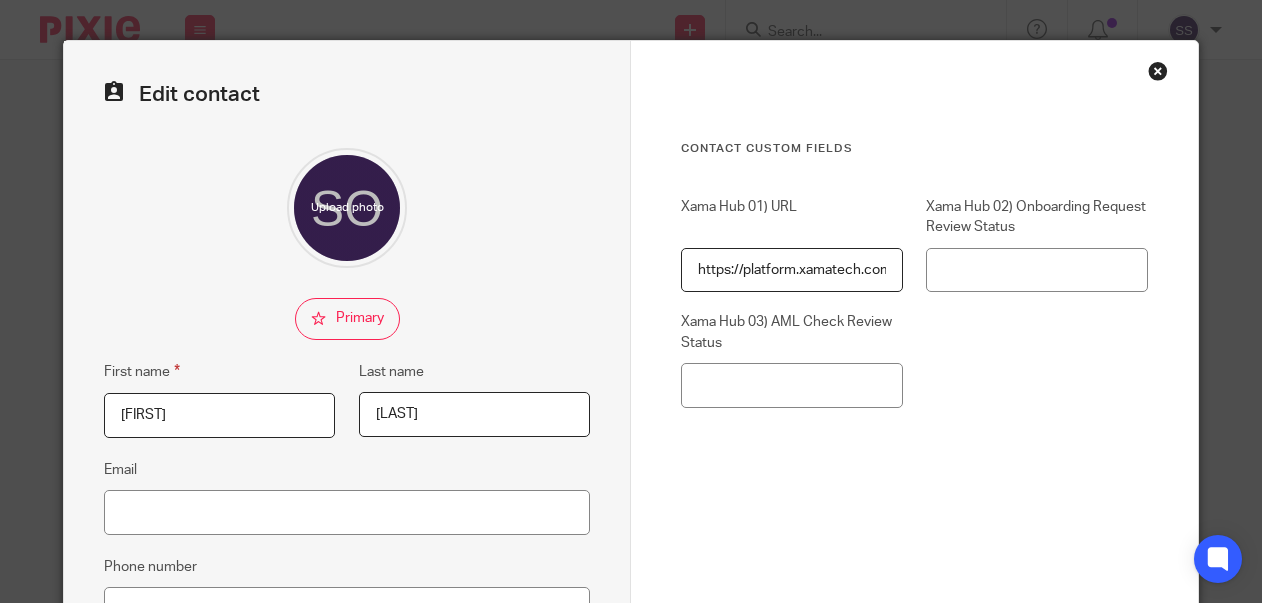 scroll, scrollTop: 0, scrollLeft: 0, axis: both 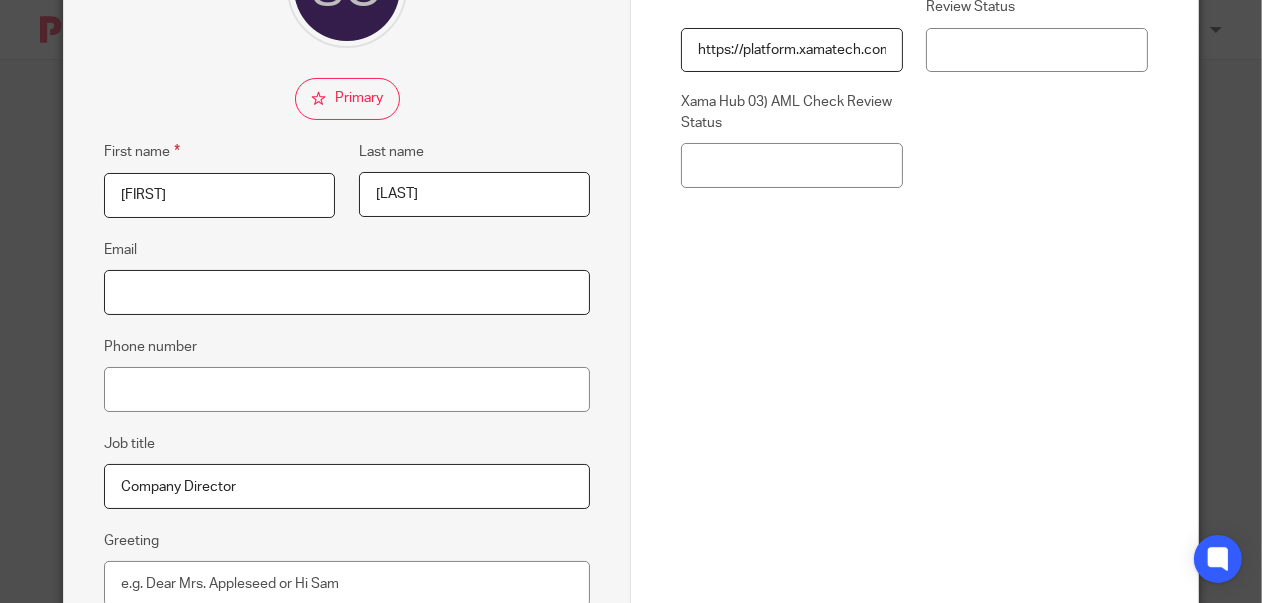 paste on "[EMAIL]" 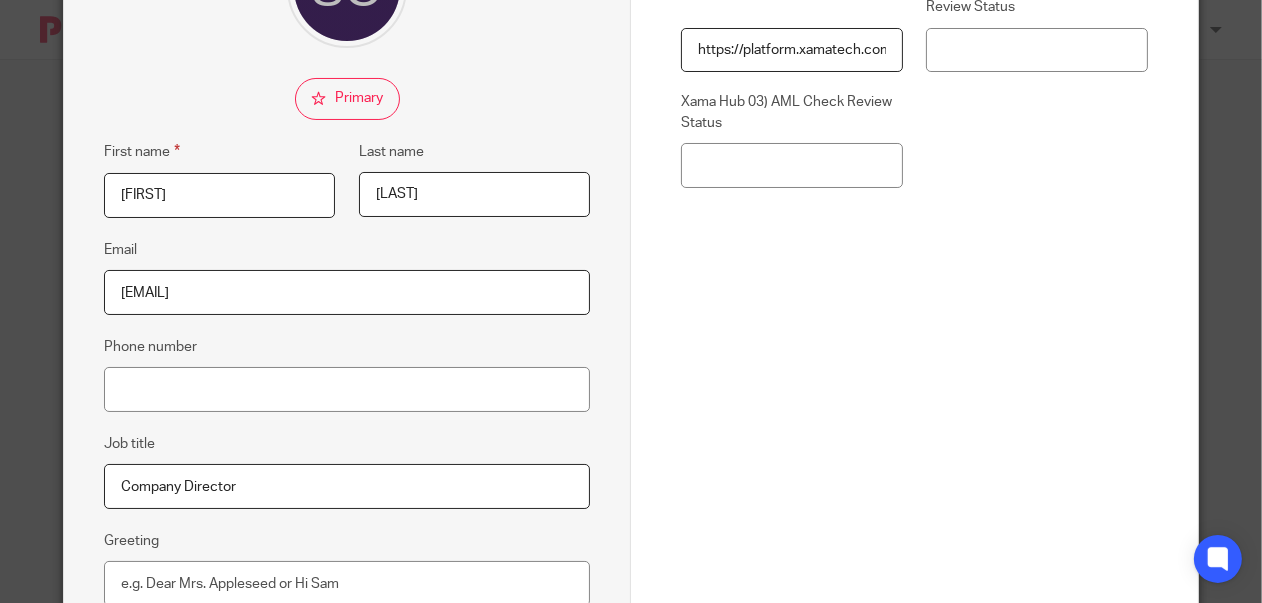 type on "[EMAIL]" 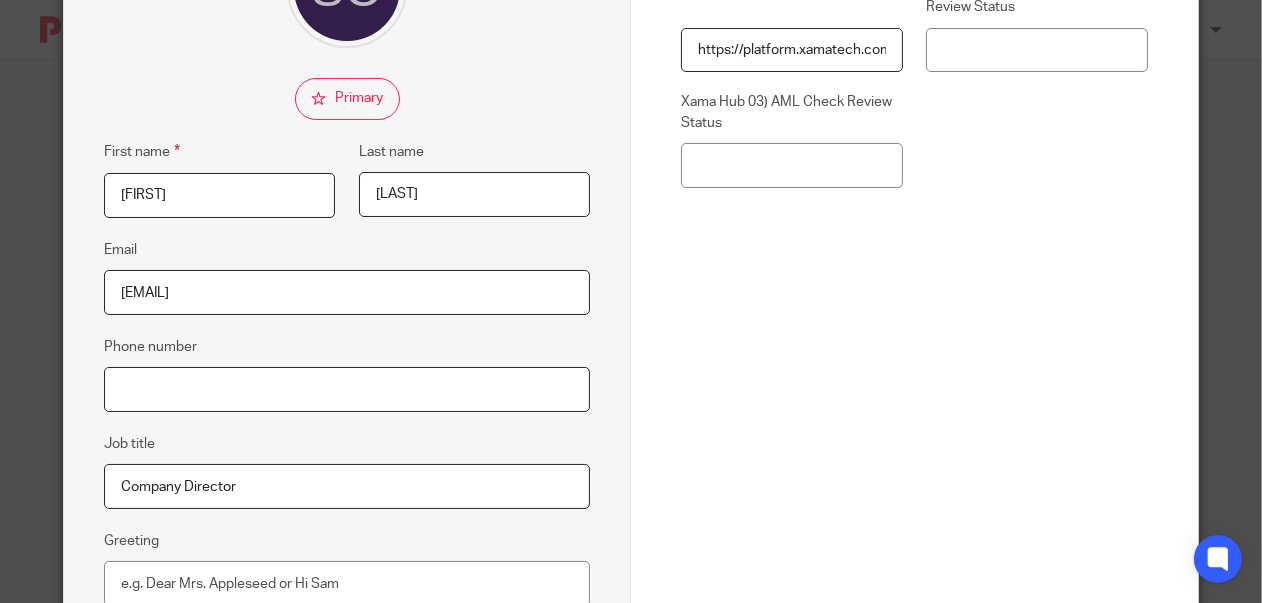 paste on "0) 208 455 7151" 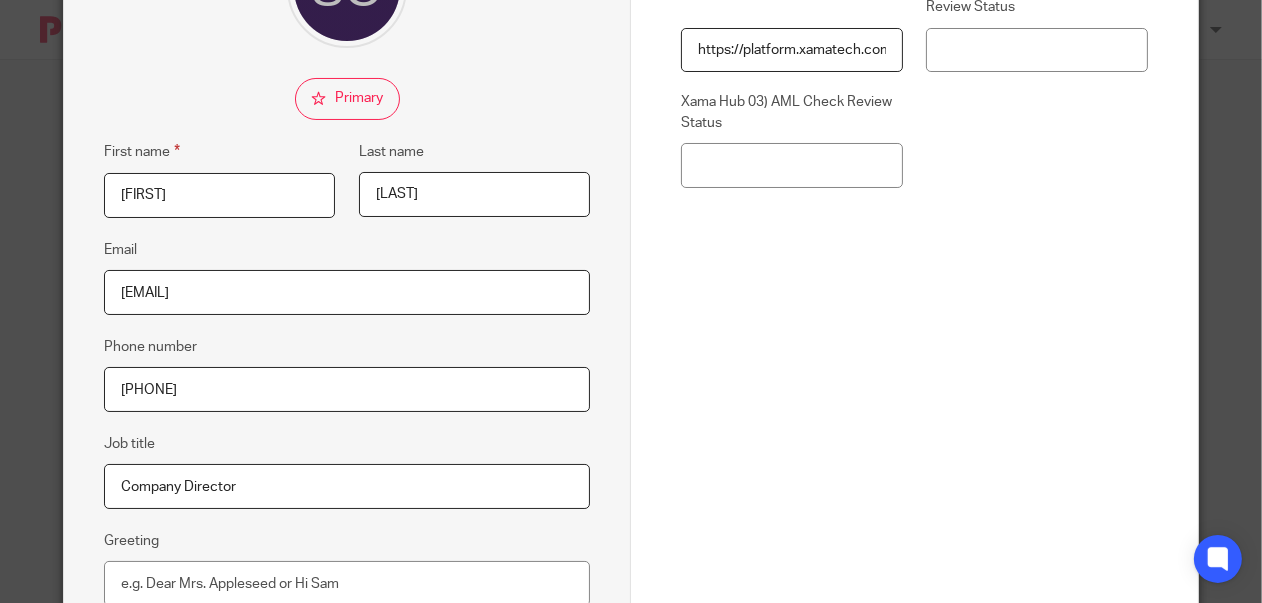 click on "0) 208 455 7151" at bounding box center (347, 389) 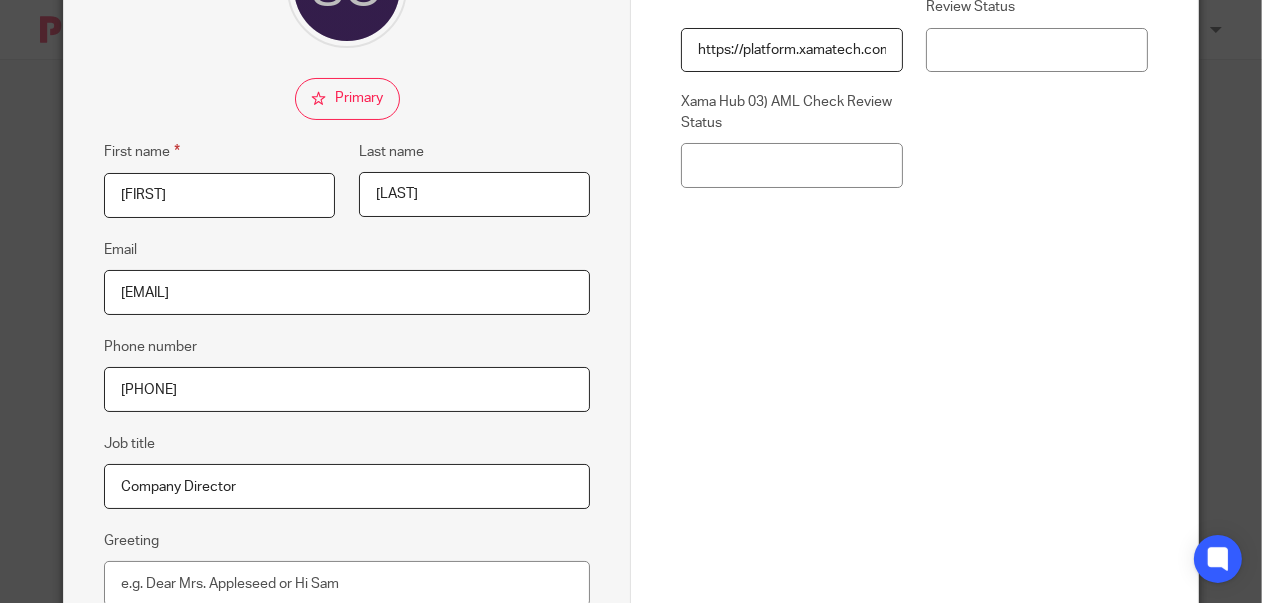 type on "0208 455 7151" 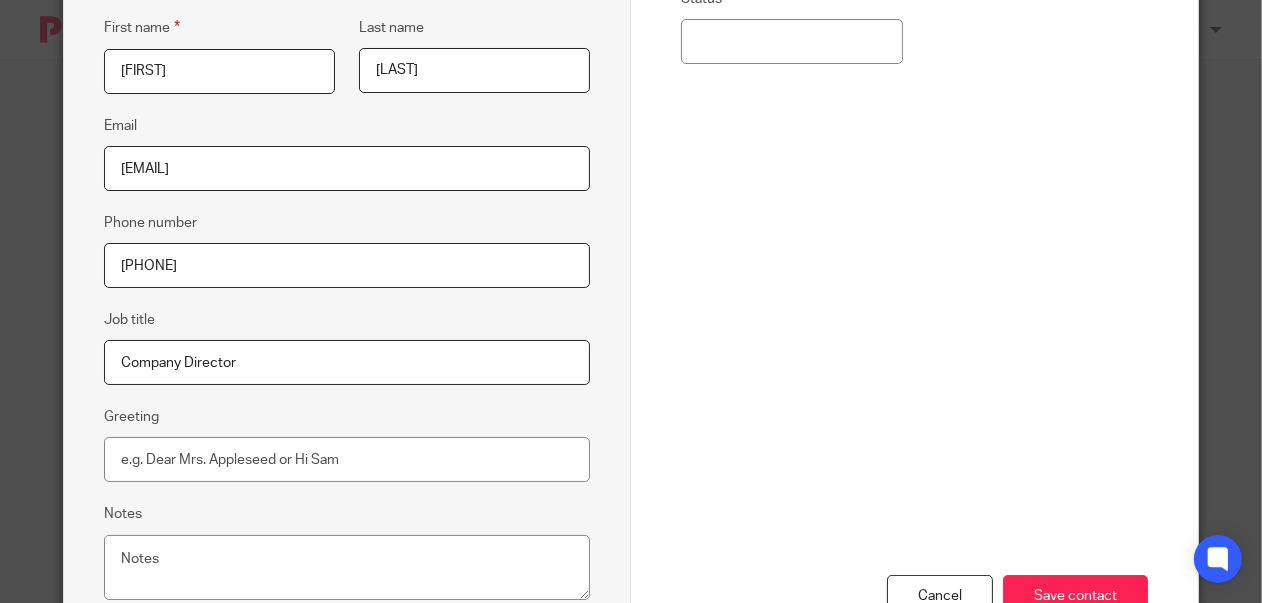 scroll, scrollTop: 397, scrollLeft: 0, axis: vertical 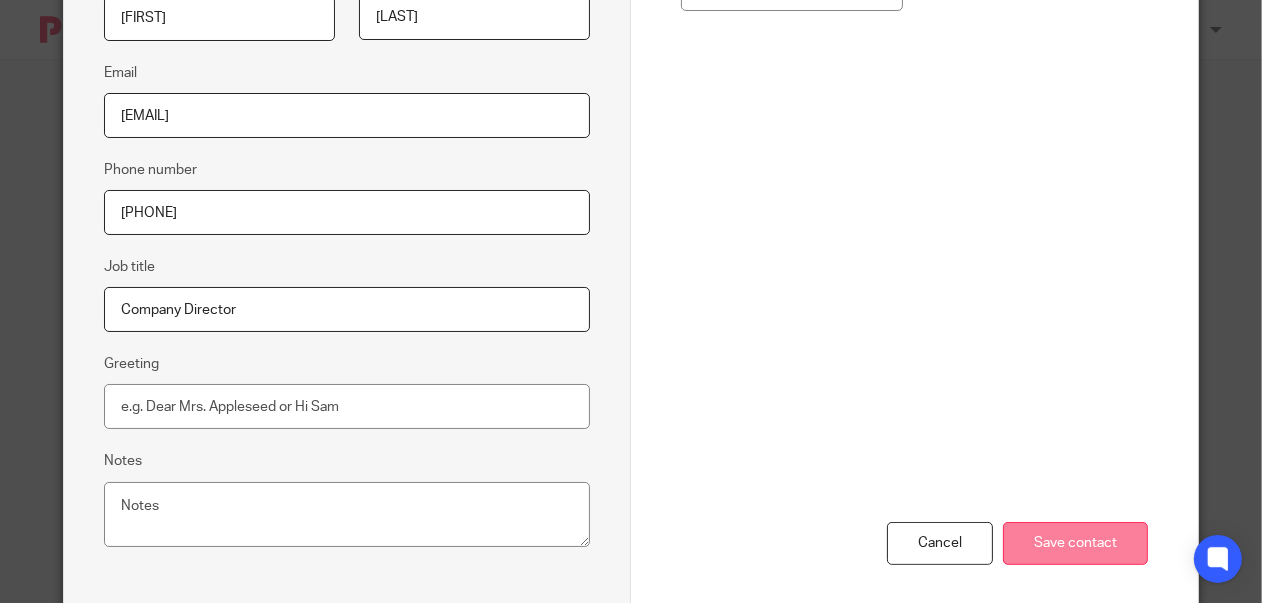 click on "Save contact" at bounding box center [1075, 543] 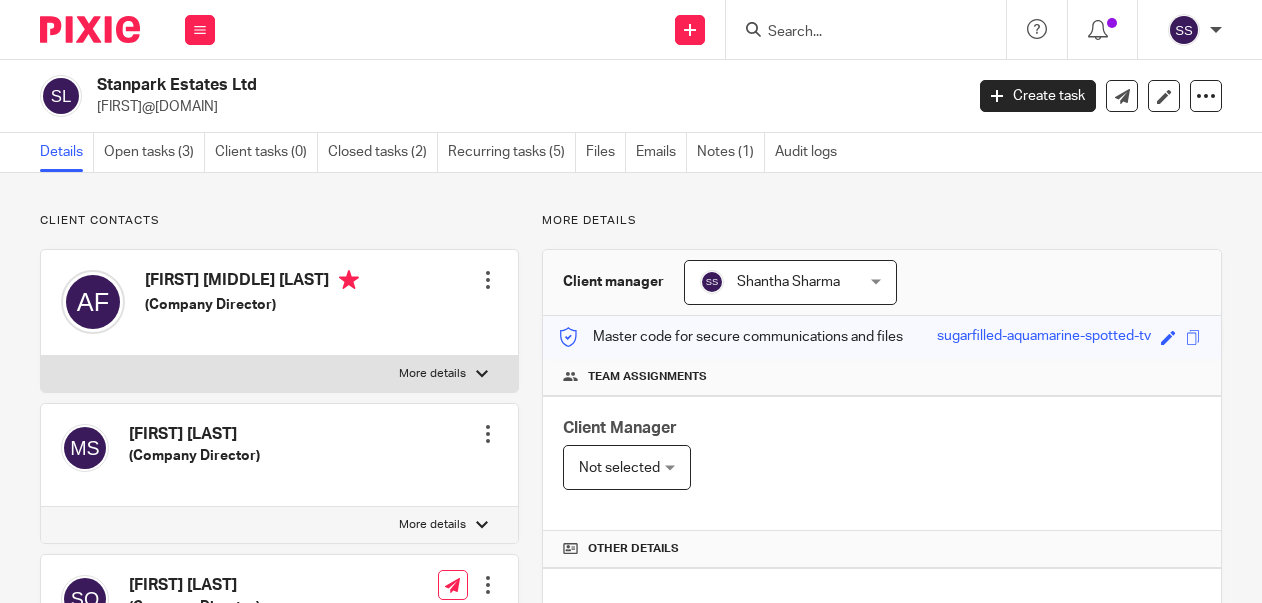 scroll, scrollTop: 0, scrollLeft: 0, axis: both 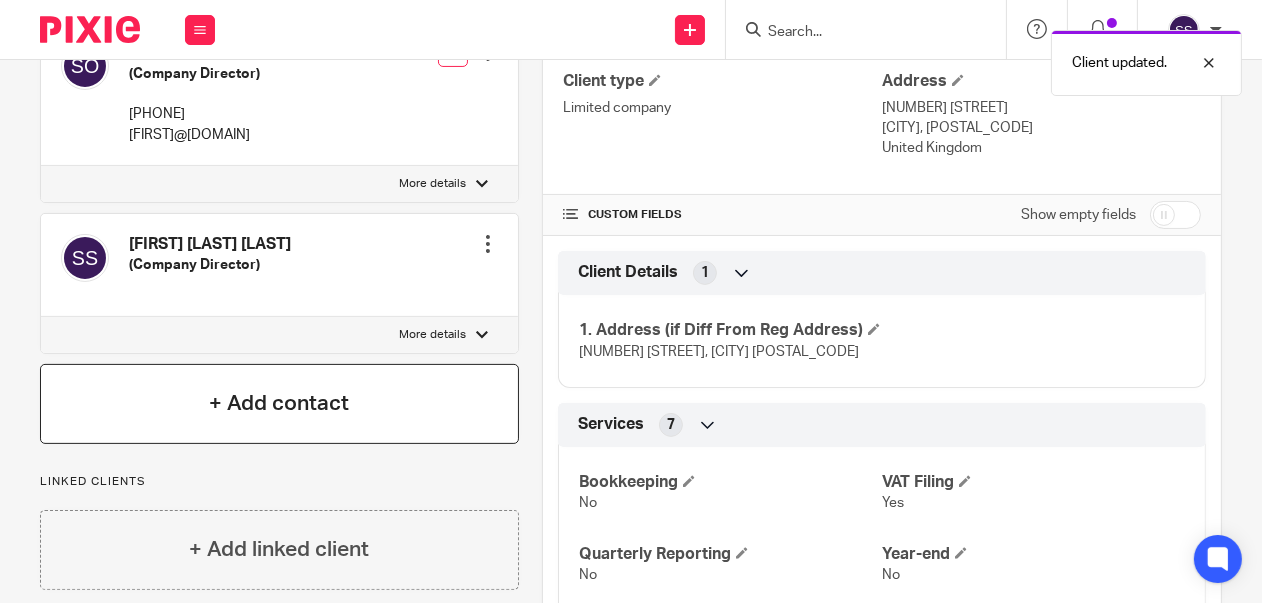 click on "+ Add contact" at bounding box center [279, 403] 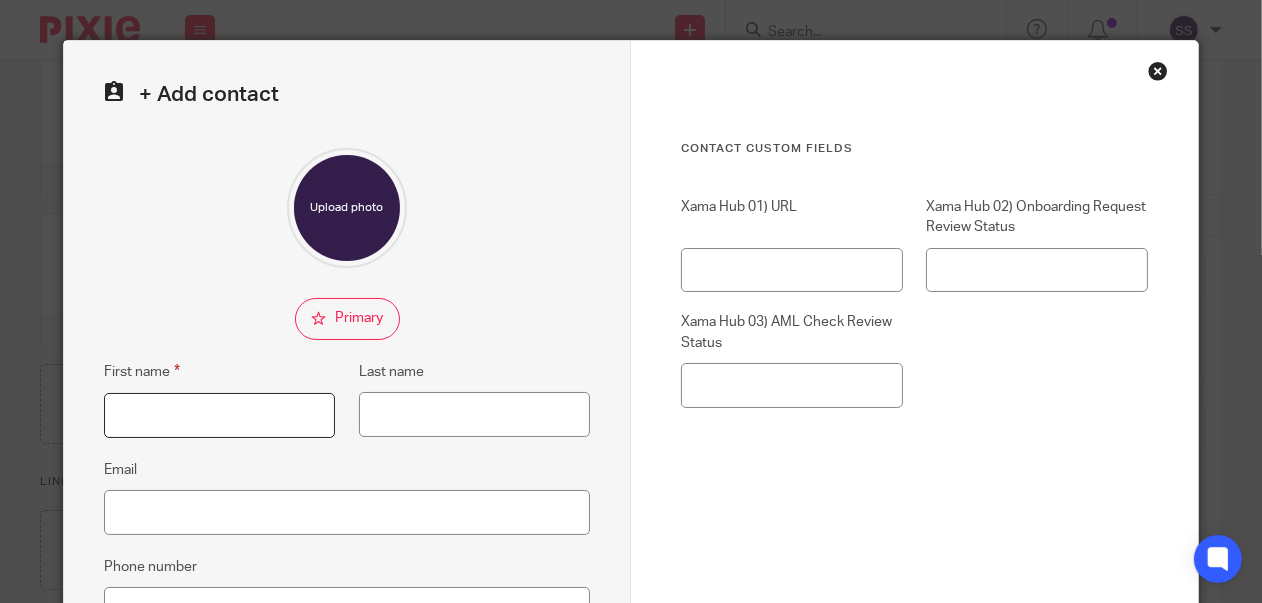 paste on "[FIRST] [LAST]" 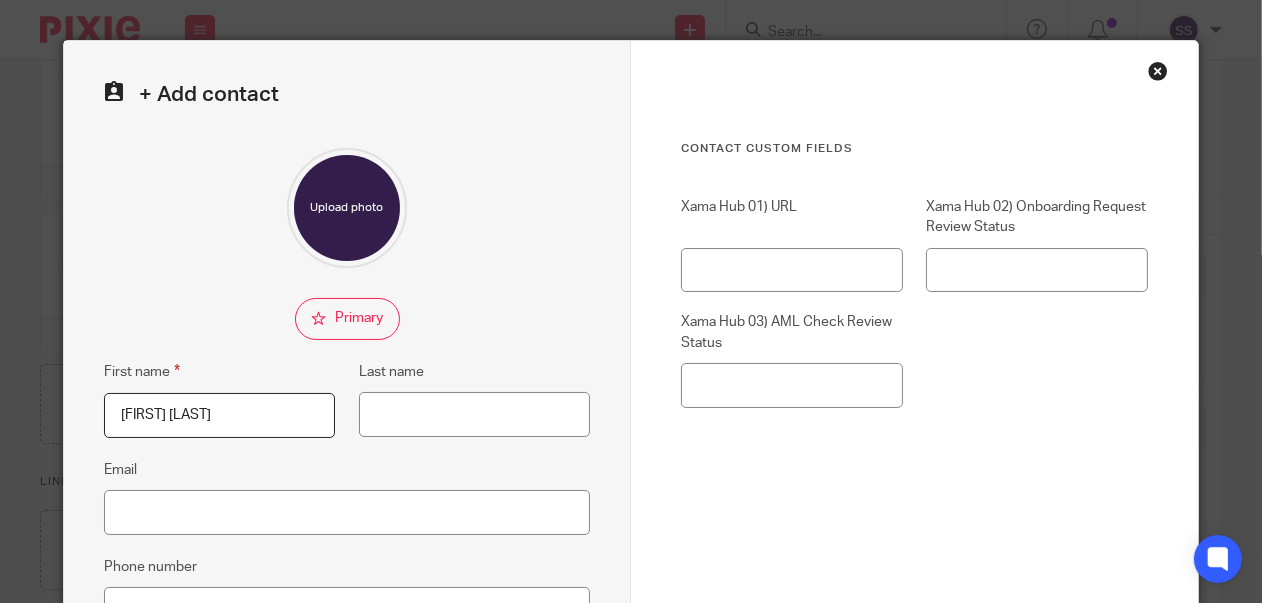 type on "[FIRST] [LAST]" 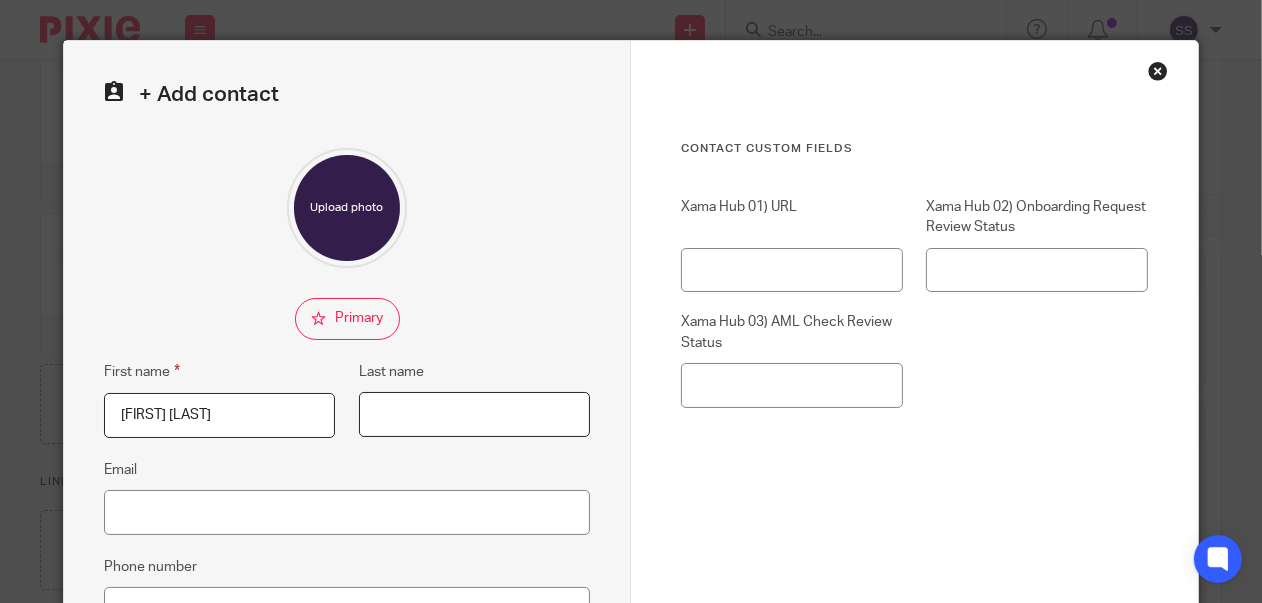 paste on "[FIRST] [LAST]" 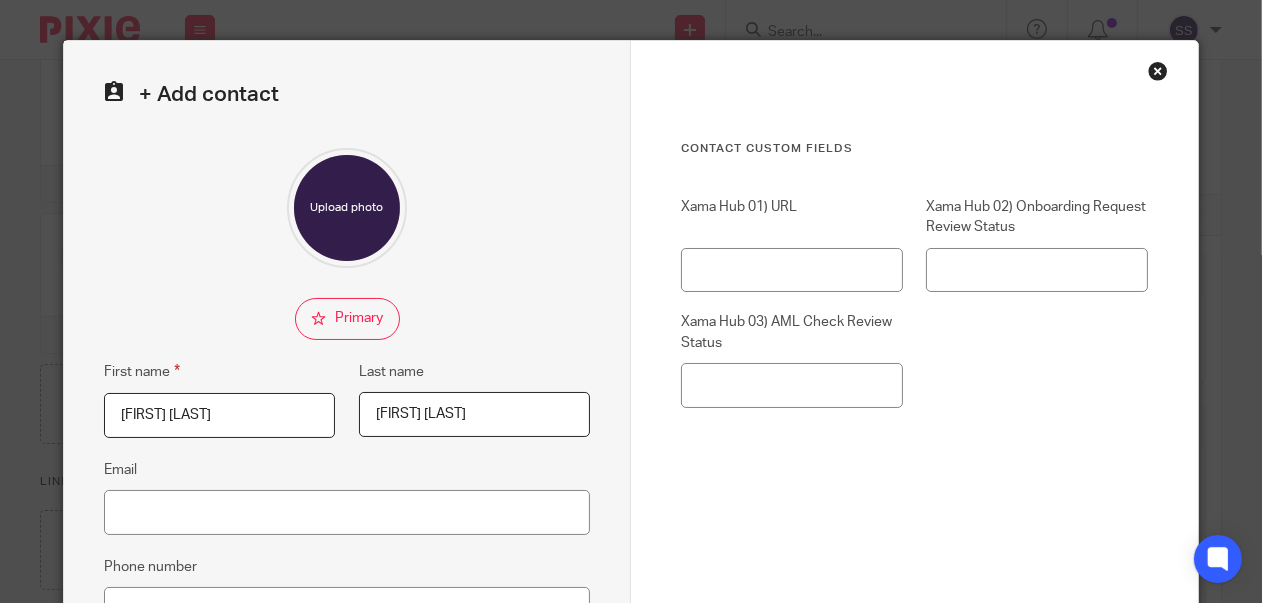 type on "[FIRST] [LAST]" 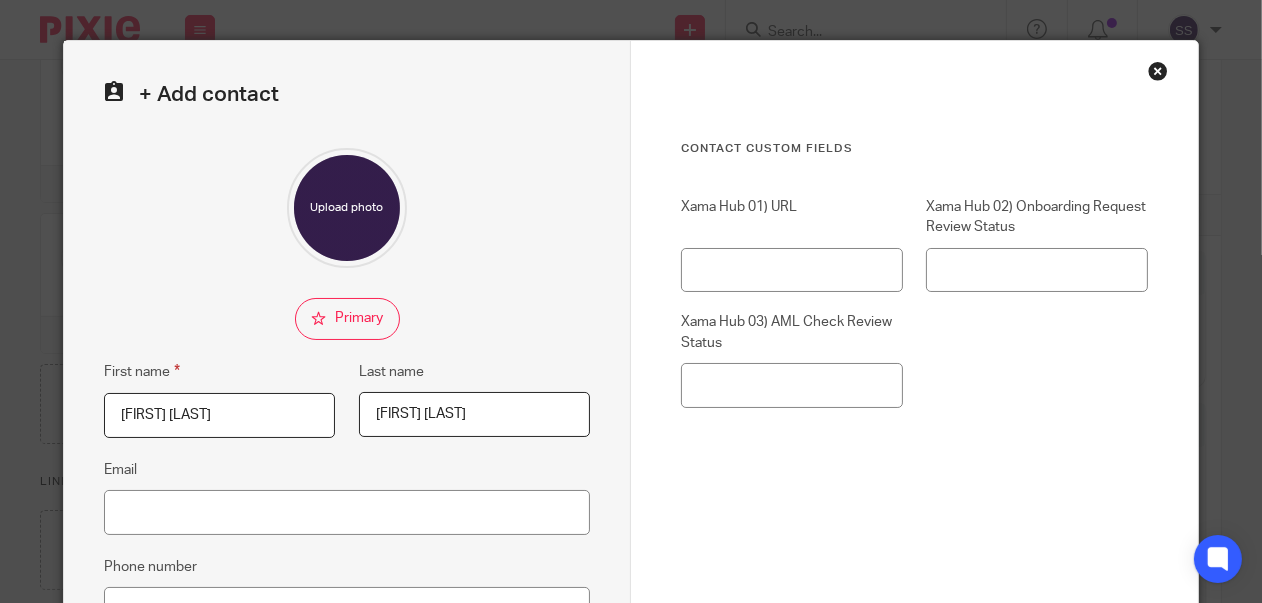 drag, startPoint x: 196, startPoint y: 419, endPoint x: 153, endPoint y: 415, distance: 43.185646 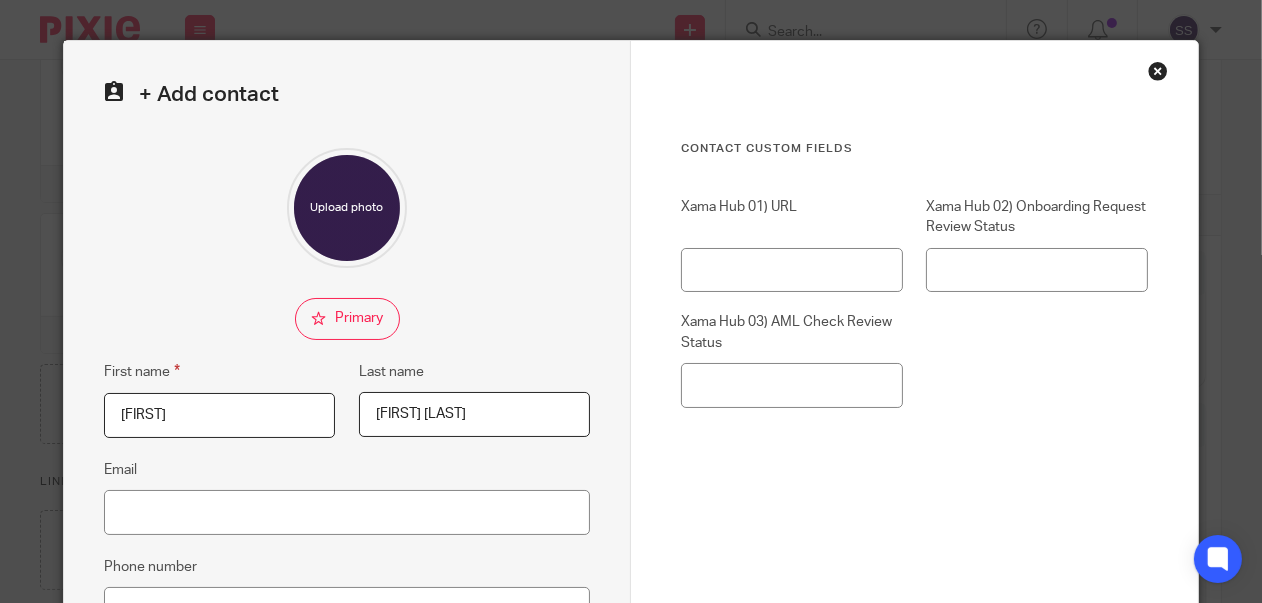 type on "Linda" 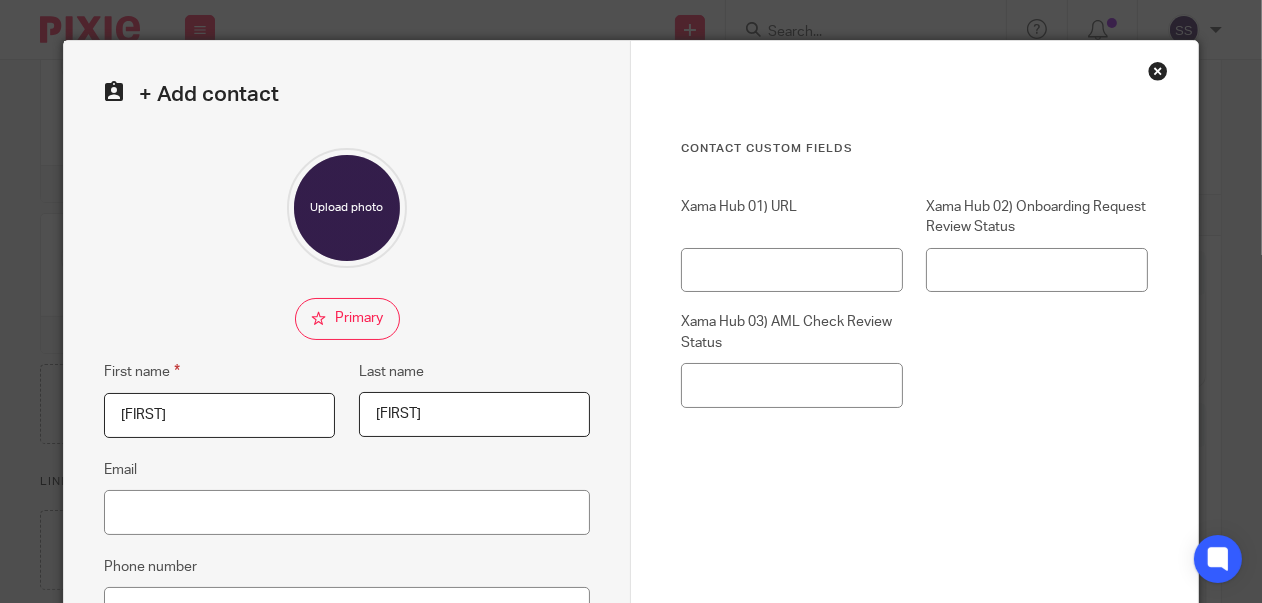 type on "Linda" 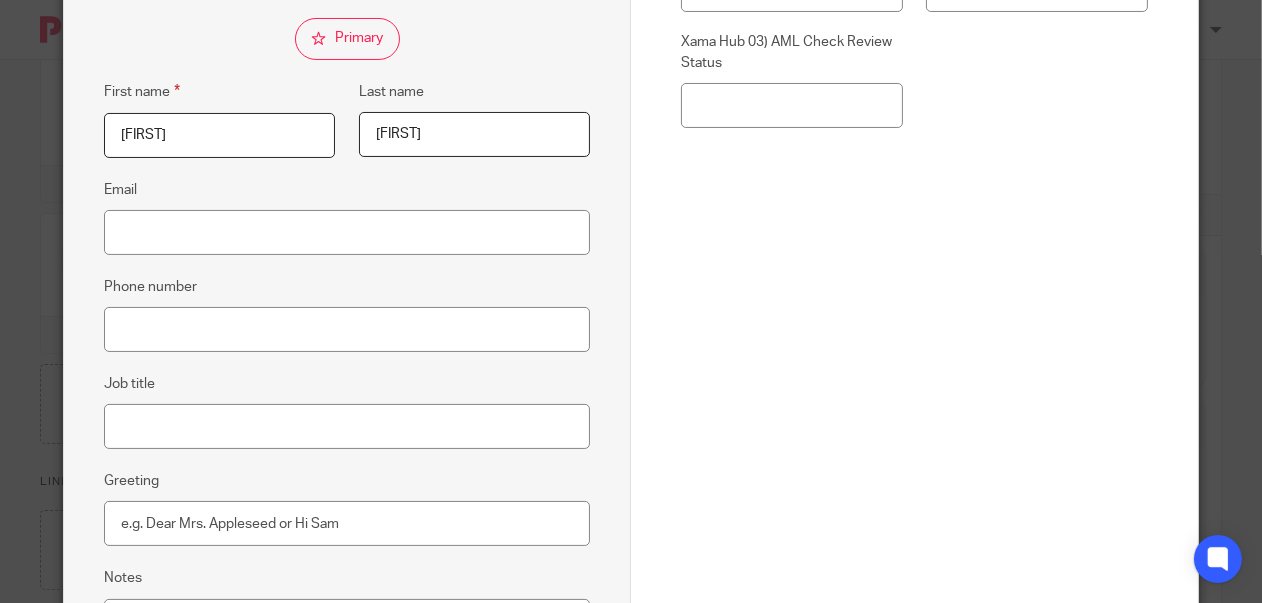 scroll, scrollTop: 320, scrollLeft: 0, axis: vertical 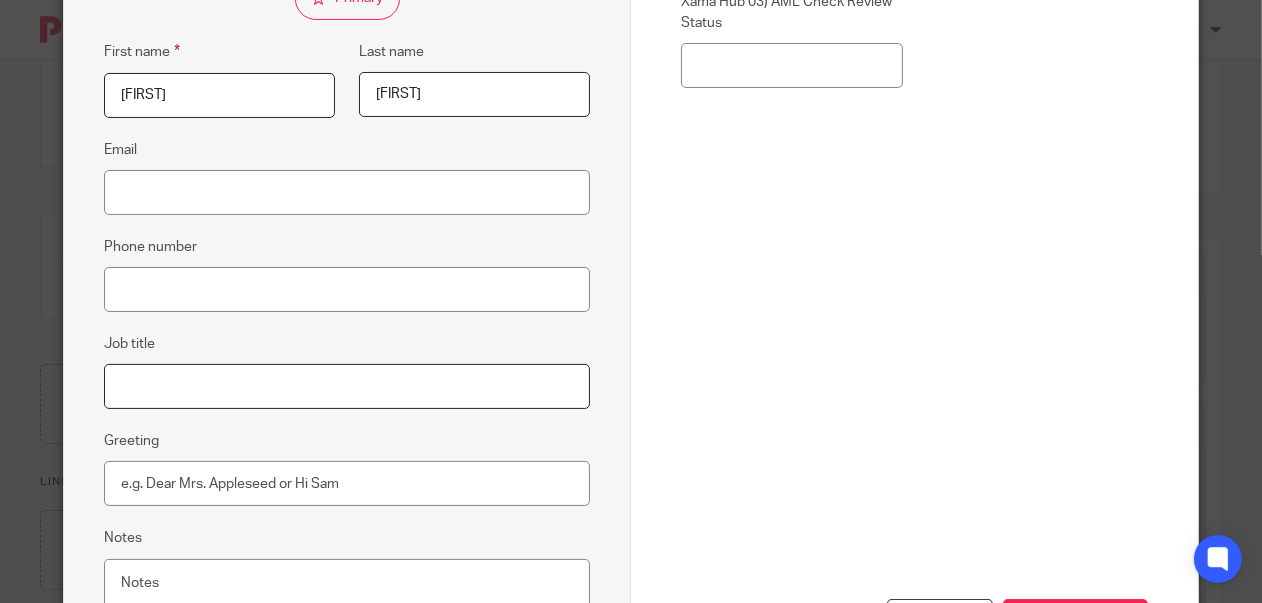 click on "Job title" at bounding box center [347, 386] 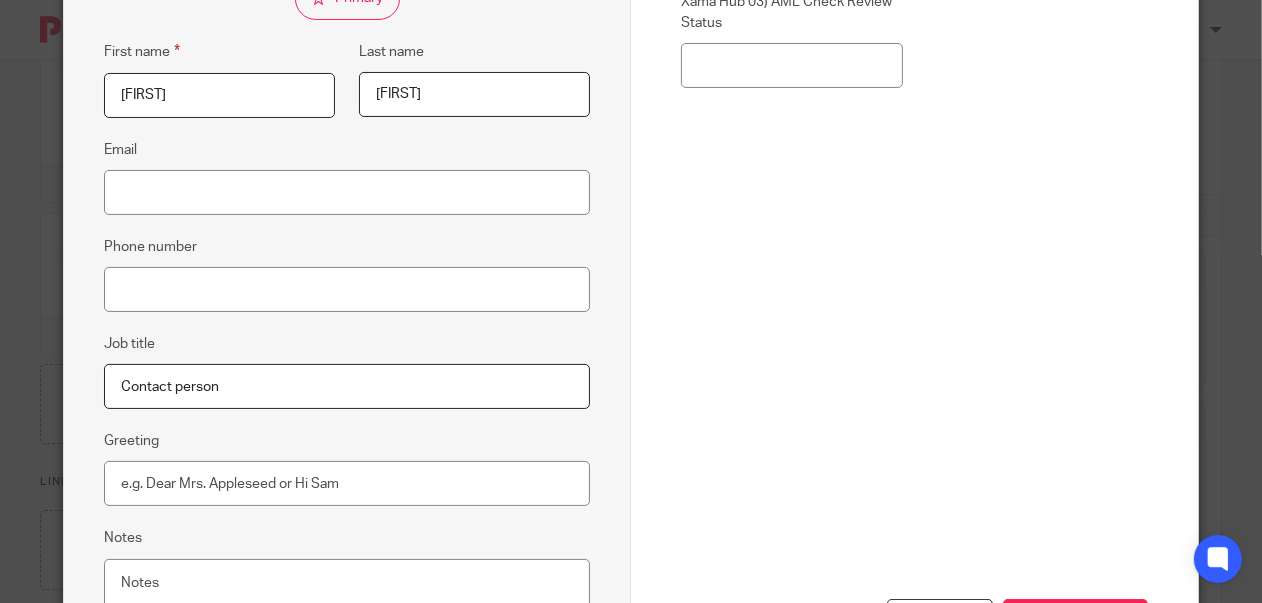type on "Contact person" 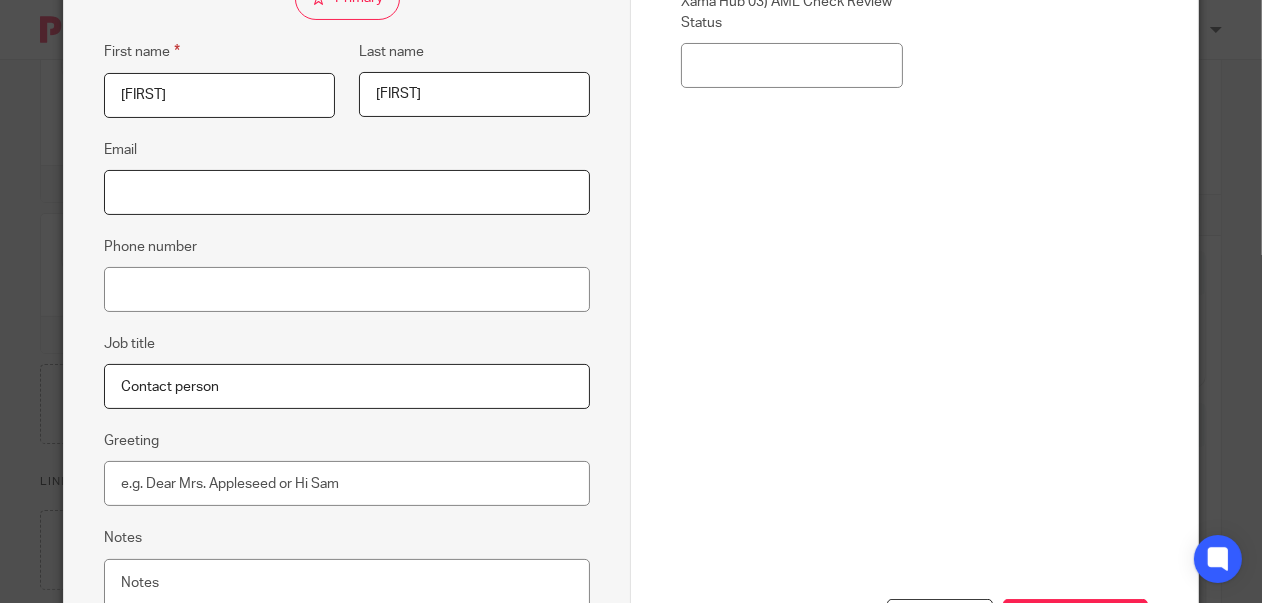 drag, startPoint x: 150, startPoint y: 186, endPoint x: 163, endPoint y: 203, distance: 21.400934 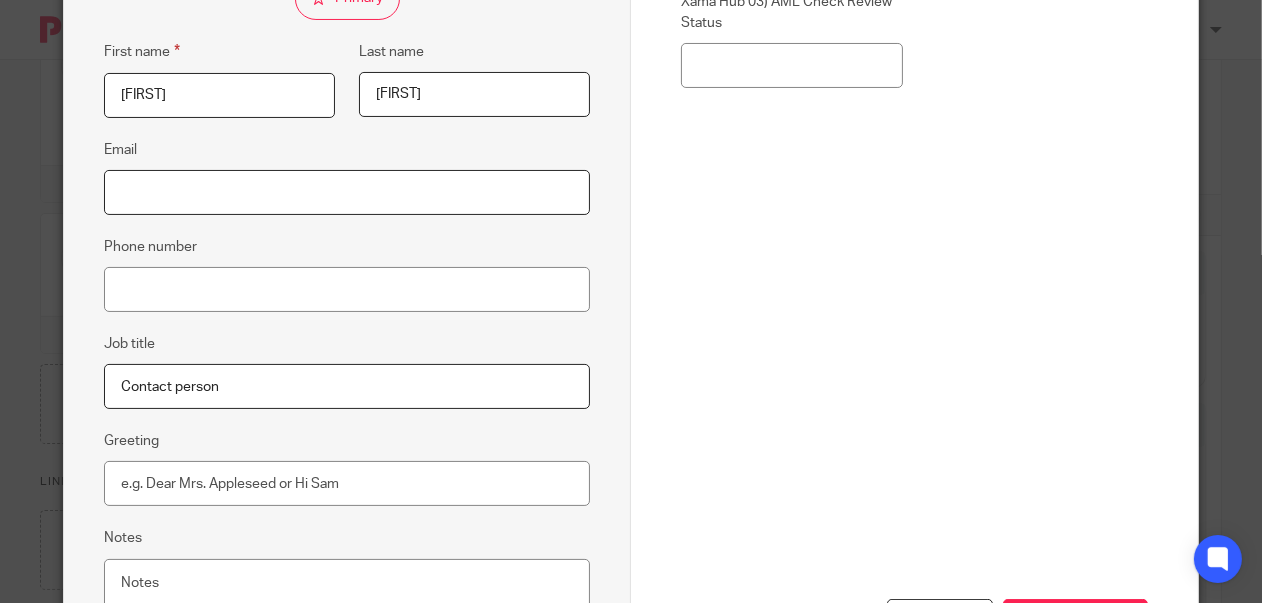 drag, startPoint x: 135, startPoint y: 286, endPoint x: 128, endPoint y: 192, distance: 94.26028 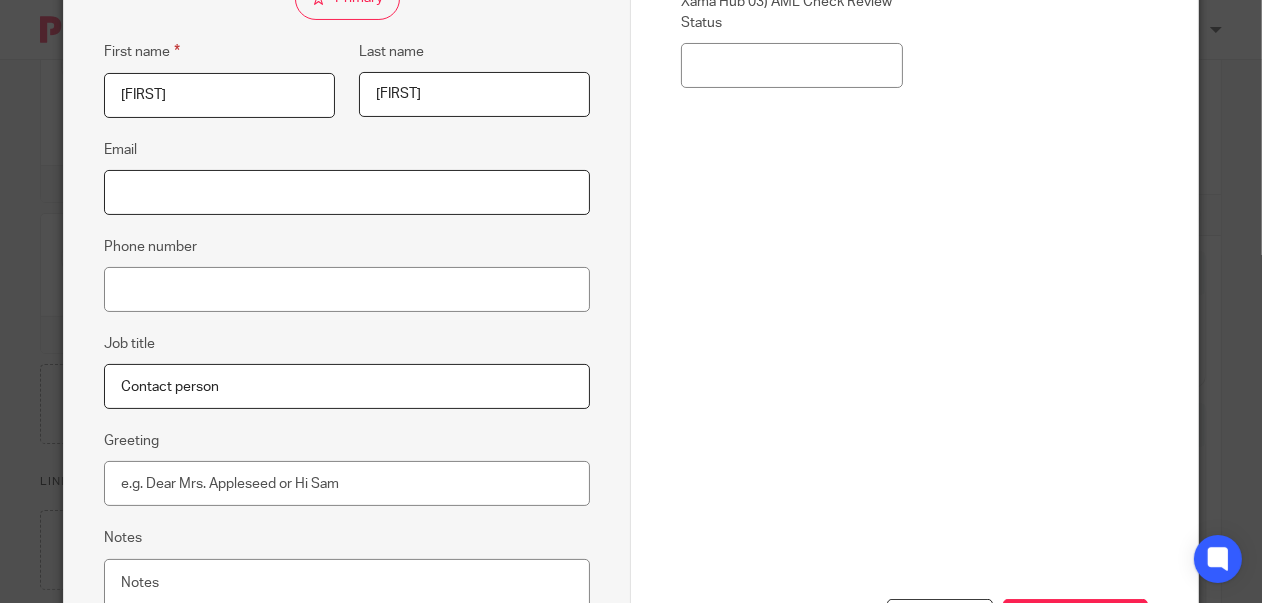 paste on "[EMAIL]" 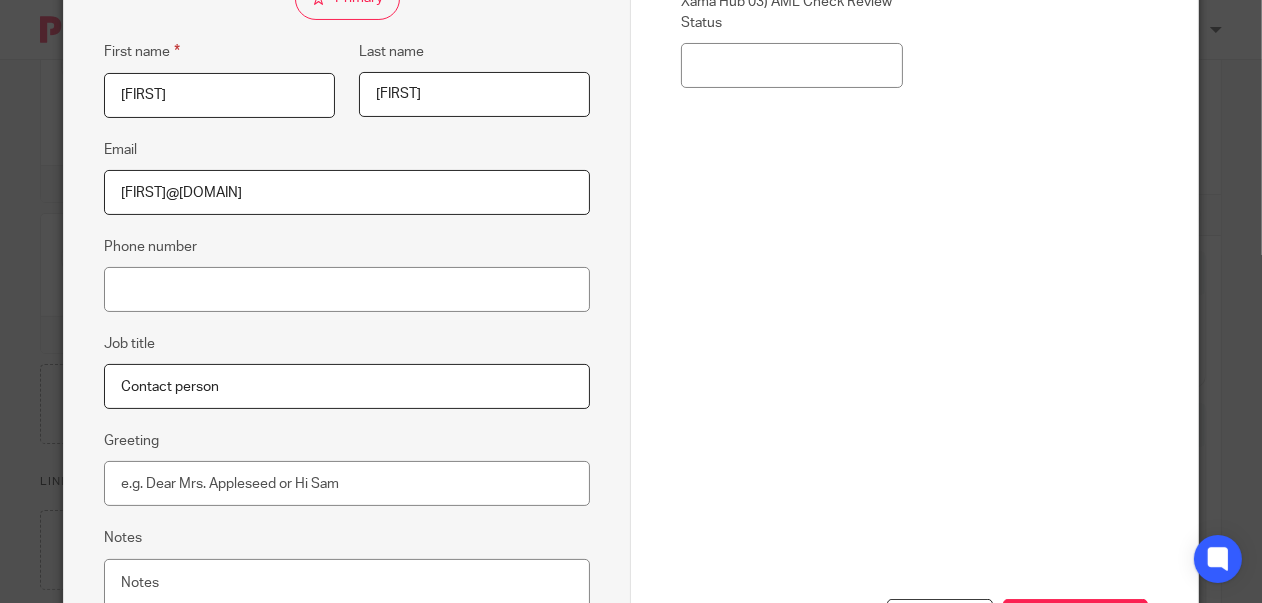 type on "[EMAIL]" 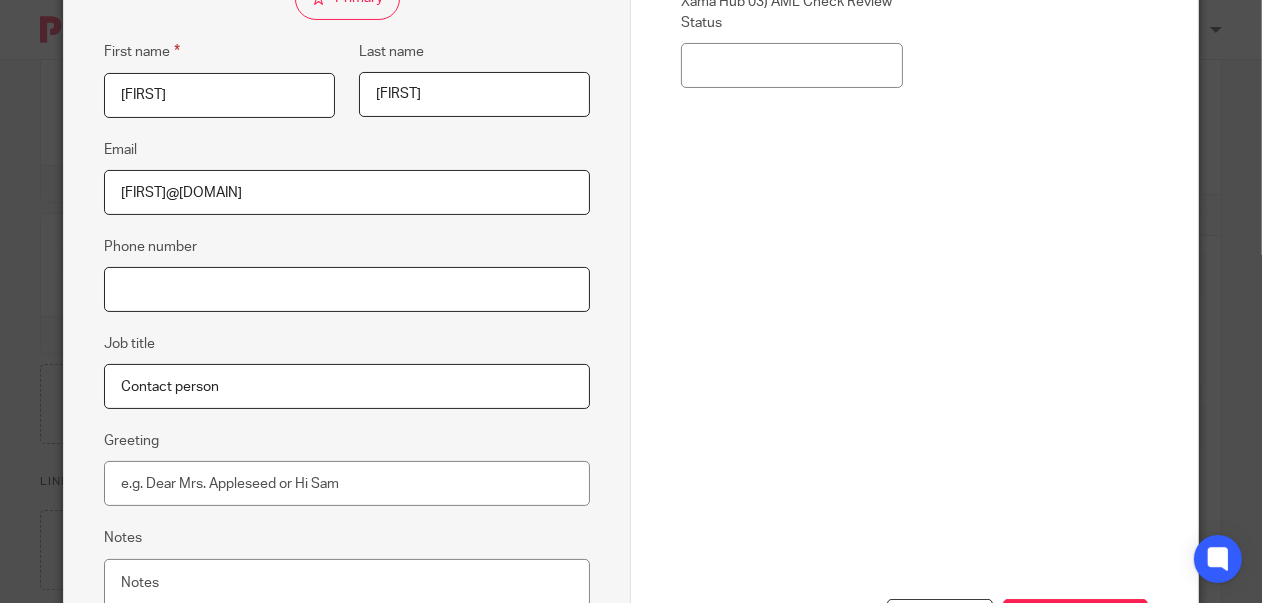 paste on "208 455 7151" 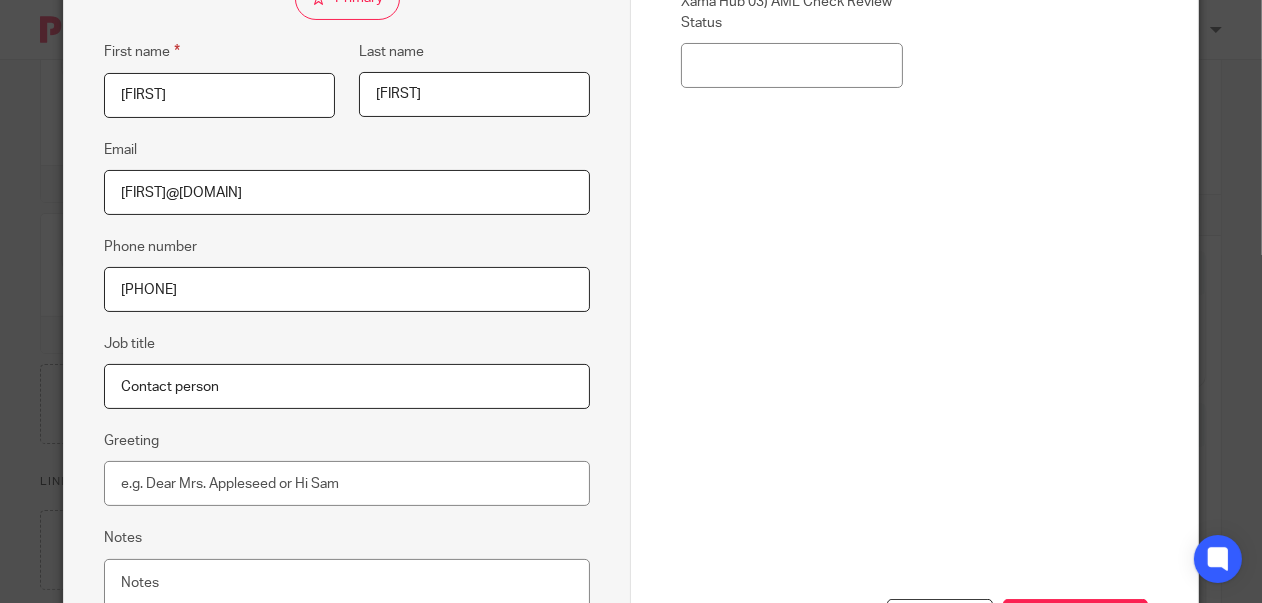 click on "208 455 7151" at bounding box center [347, 289] 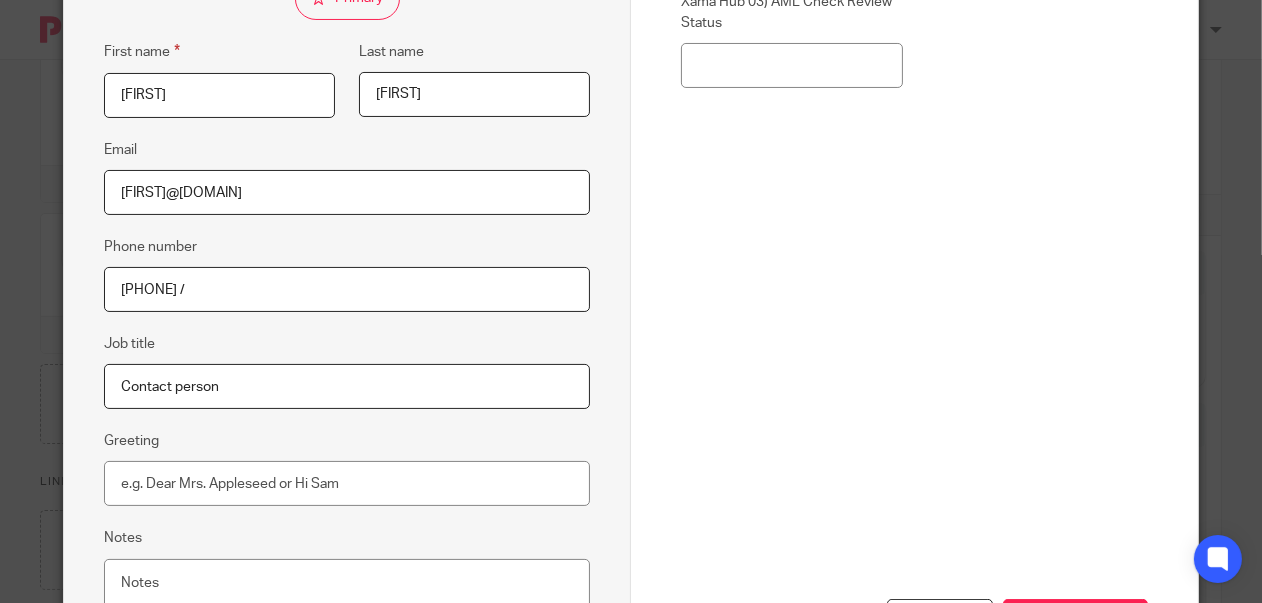 paste on "7711 240324" 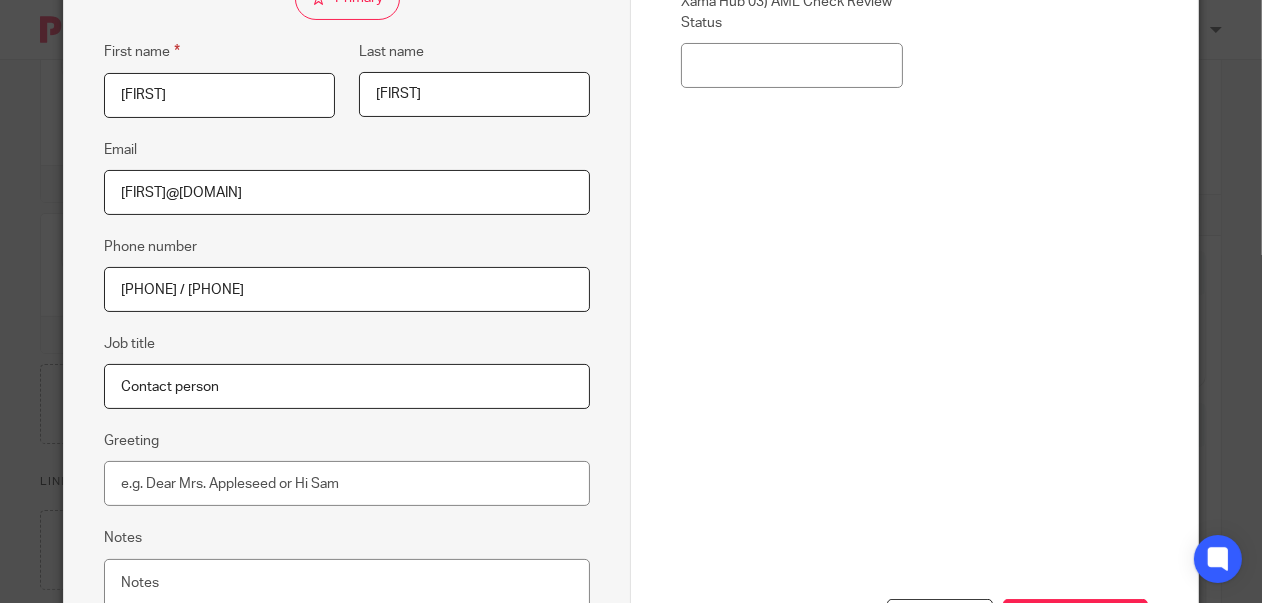 click on "0208 455 7151 / 7711 240324" at bounding box center (347, 289) 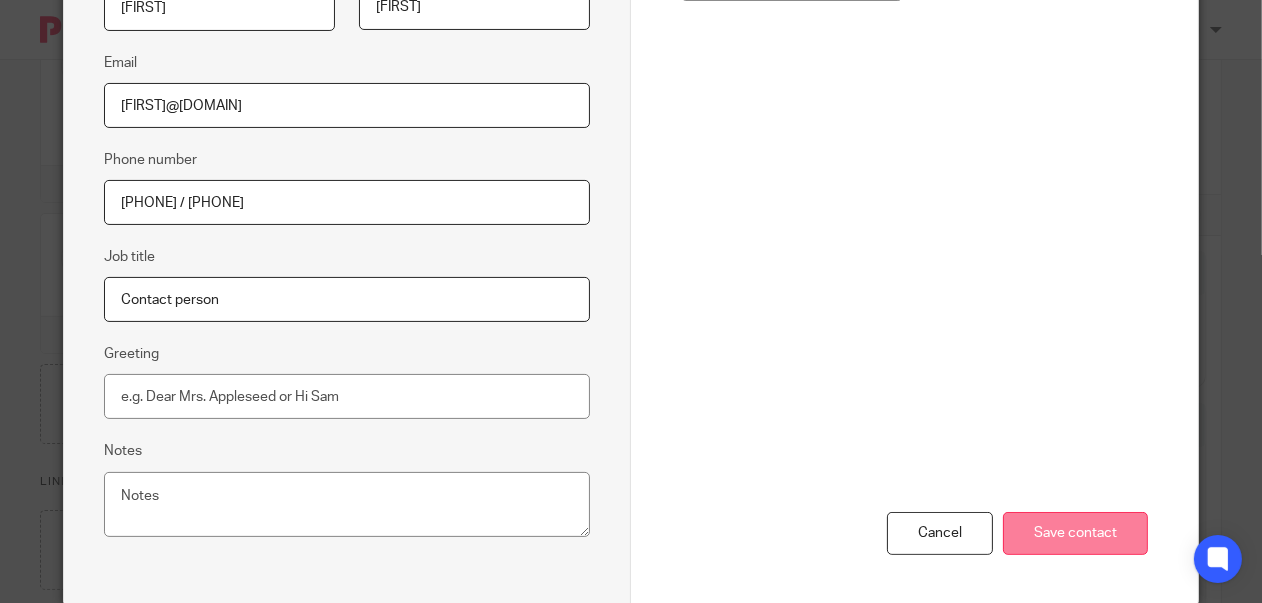 click on "Save contact" at bounding box center [1075, 533] 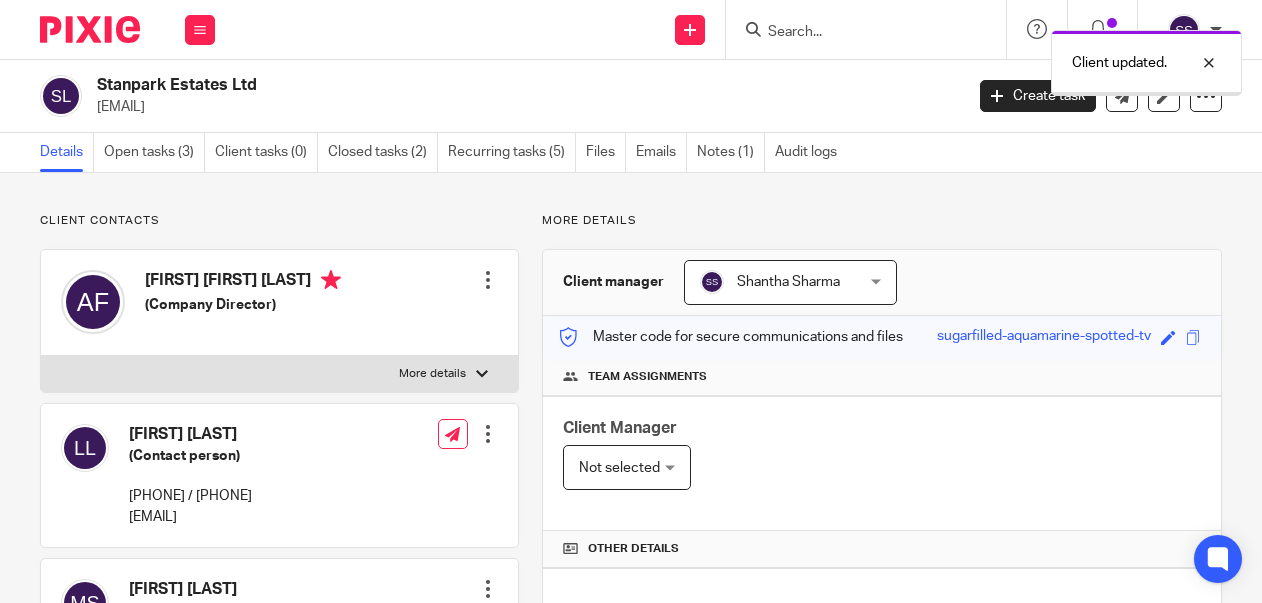 scroll, scrollTop: 0, scrollLeft: 0, axis: both 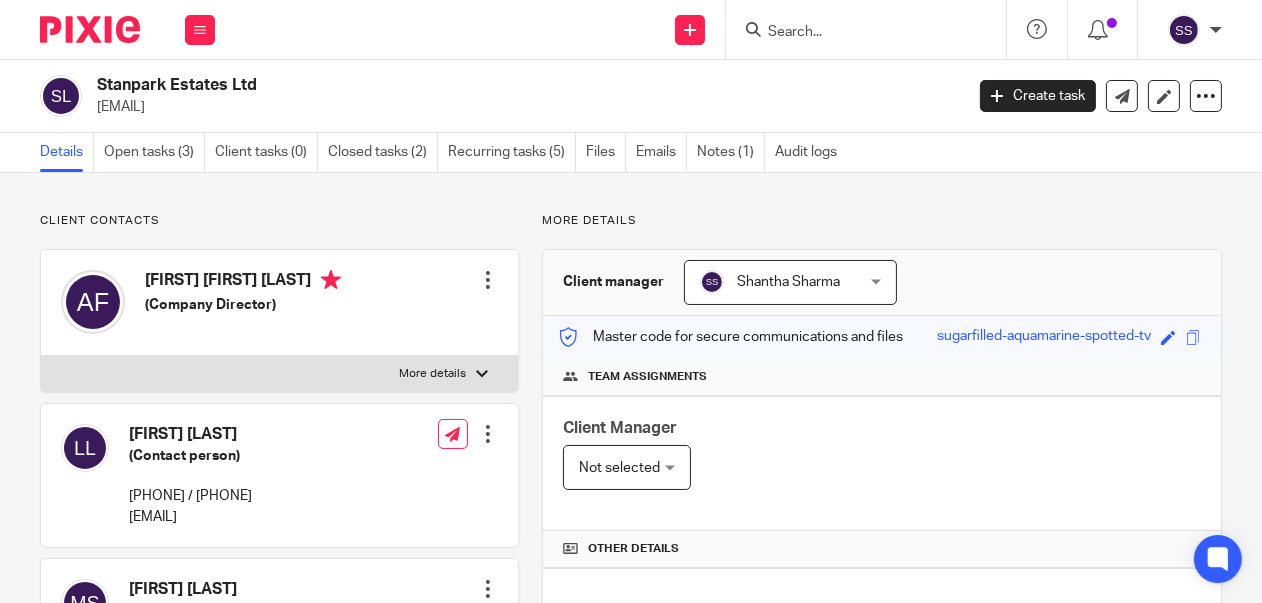 click at bounding box center [488, 434] 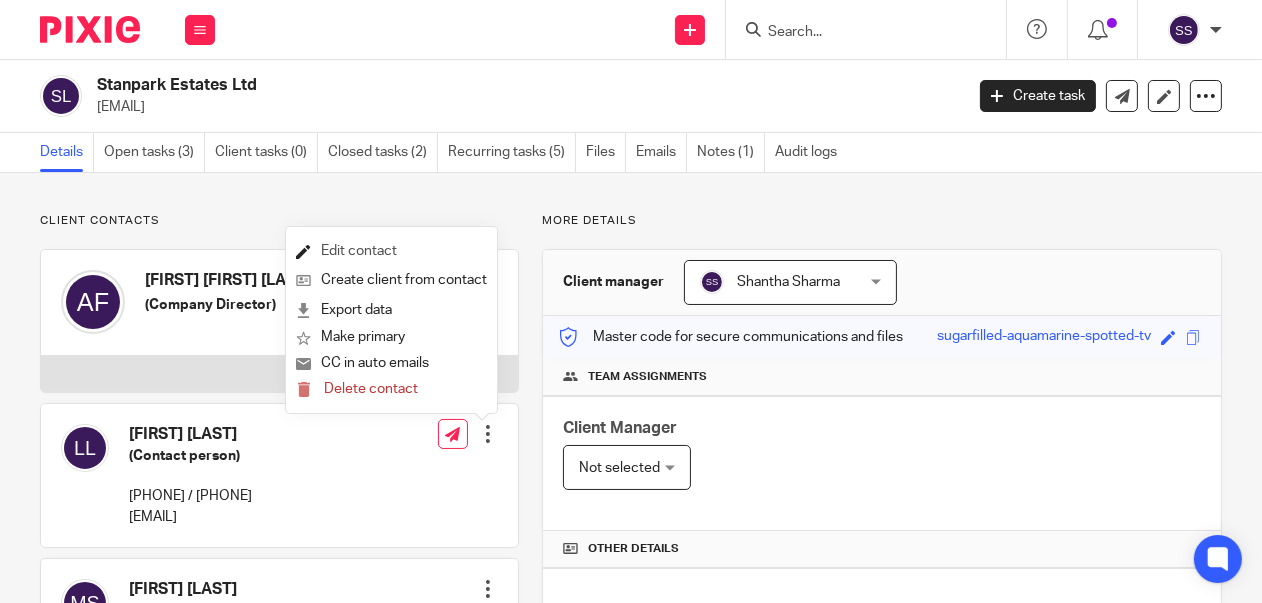 click on "Edit contact" at bounding box center [391, 251] 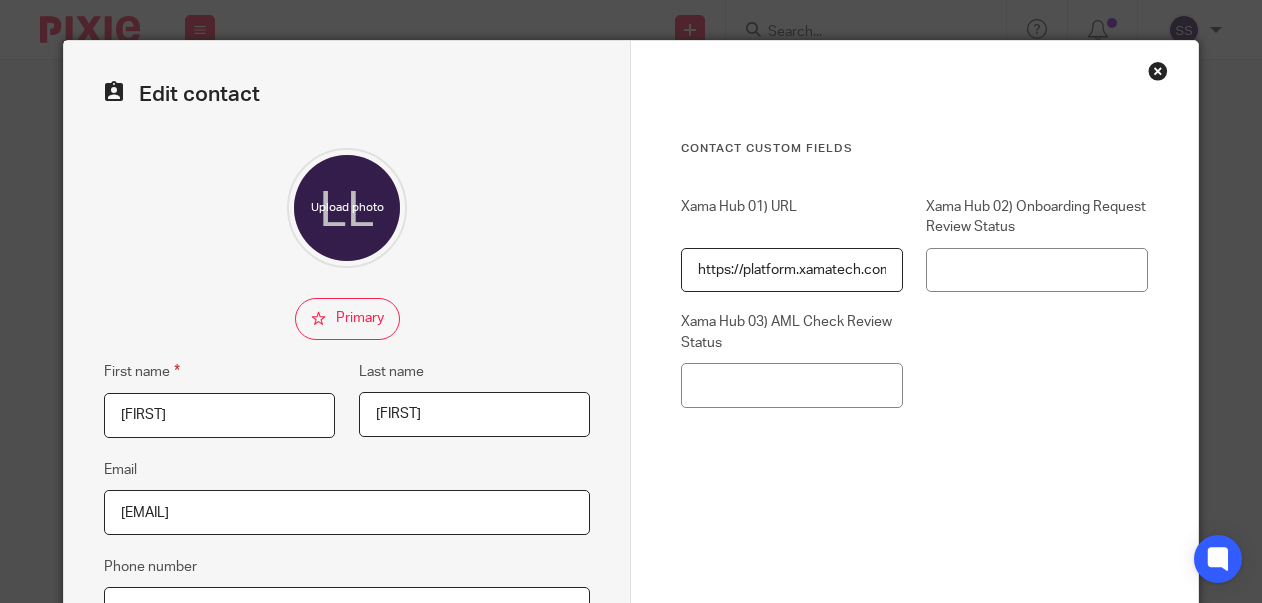 click at bounding box center [347, 208] 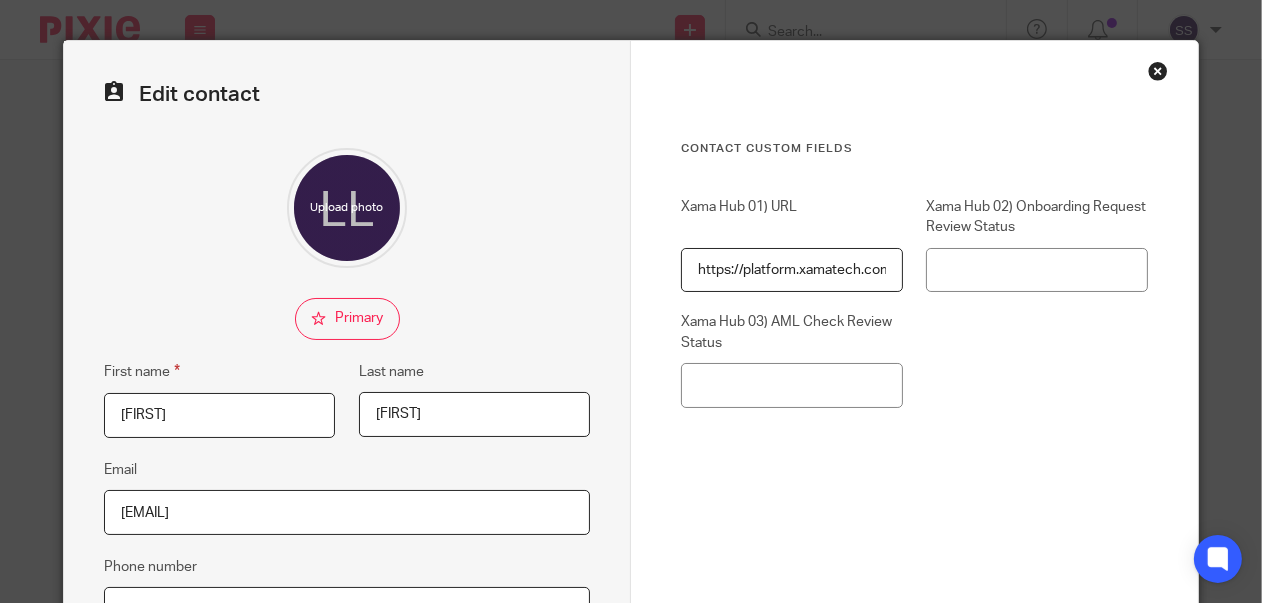 drag, startPoint x: 458, startPoint y: 419, endPoint x: 370, endPoint y: 413, distance: 88.20431 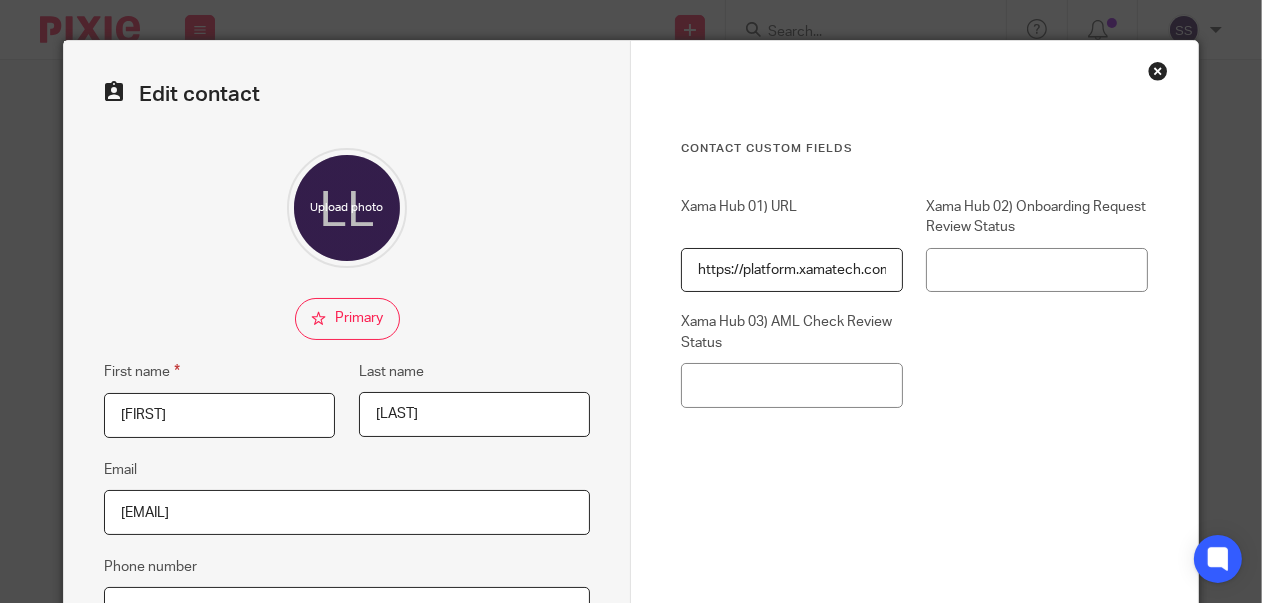 type on "[LAST]" 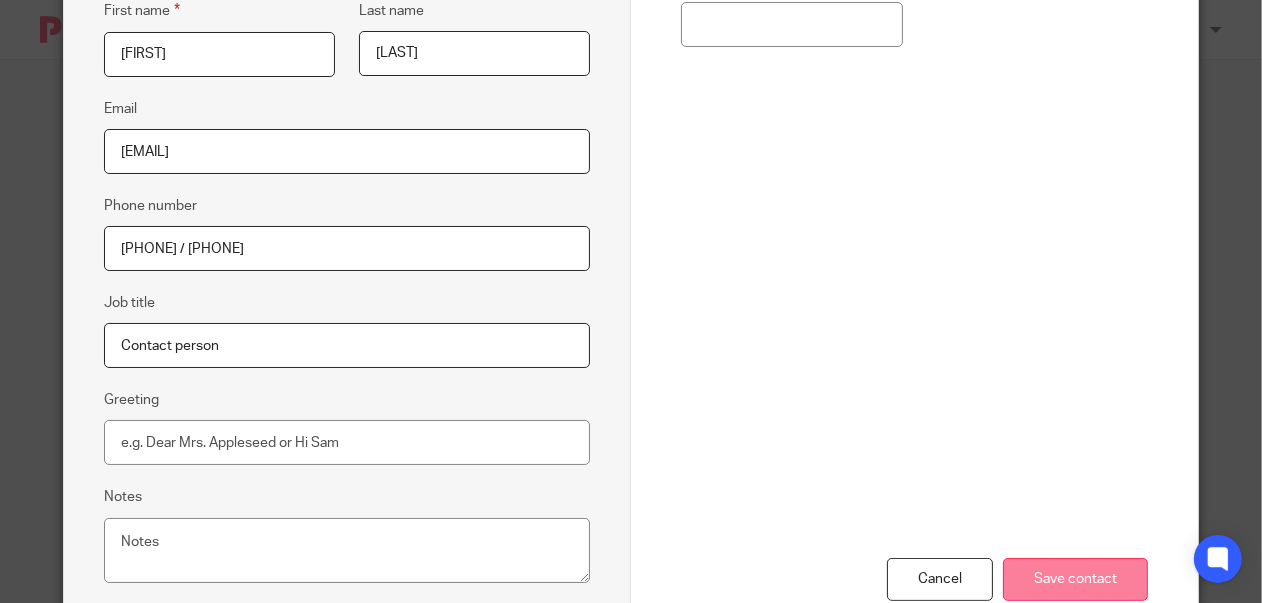 scroll, scrollTop: 368, scrollLeft: 0, axis: vertical 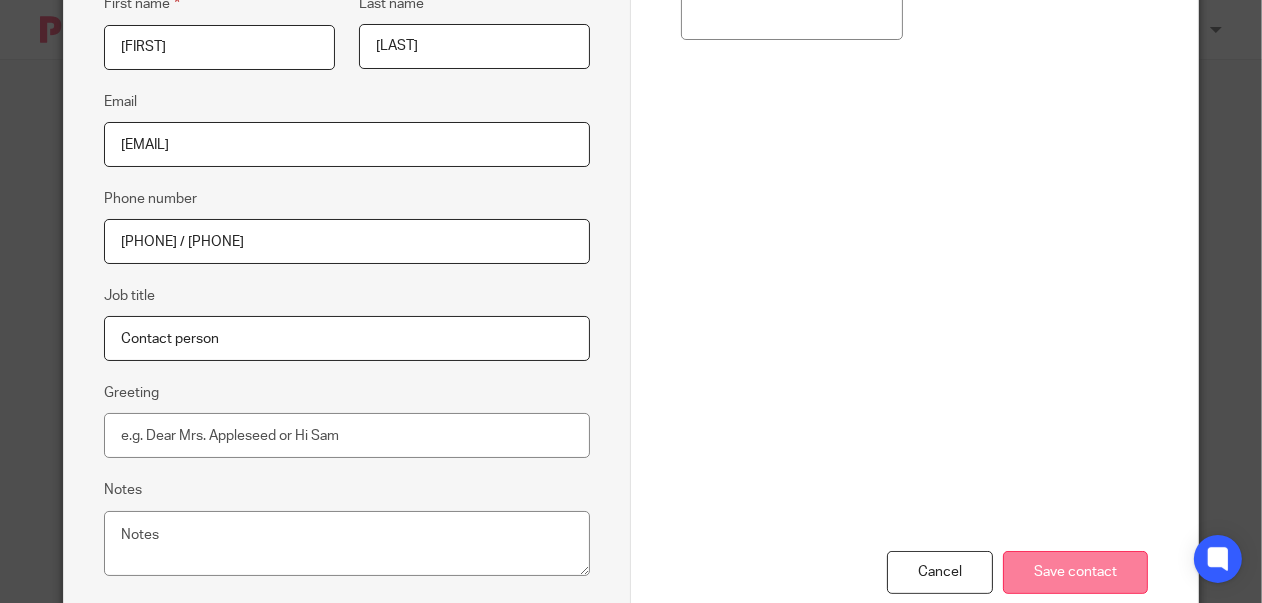click on "Save contact" at bounding box center [1075, 572] 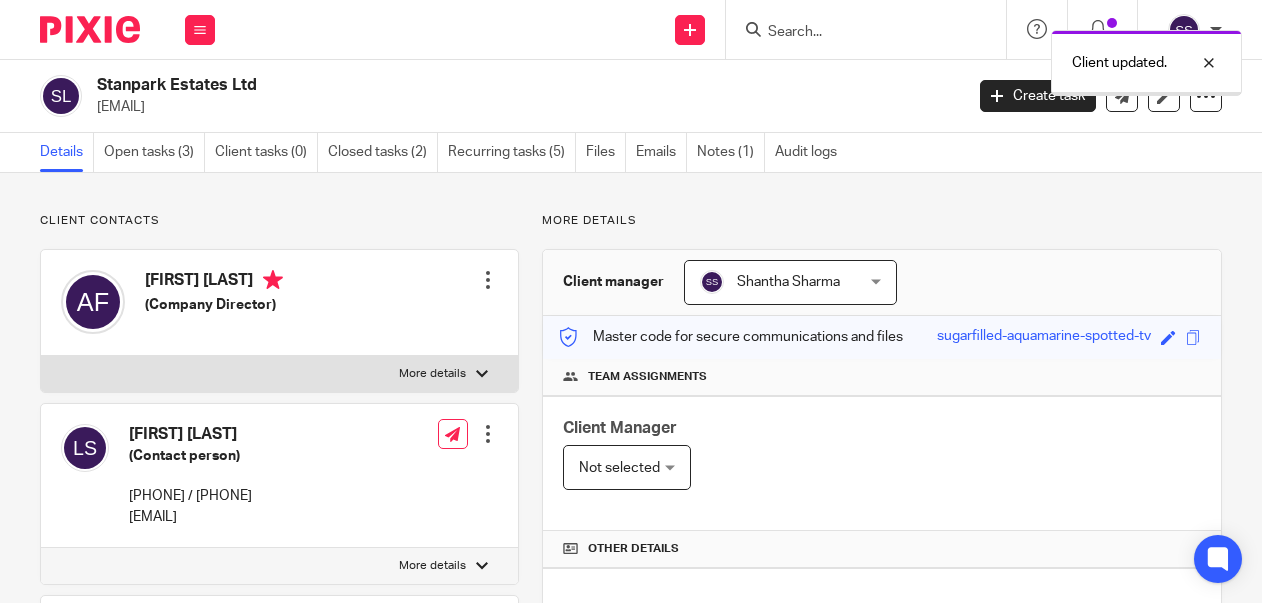 scroll, scrollTop: 0, scrollLeft: 0, axis: both 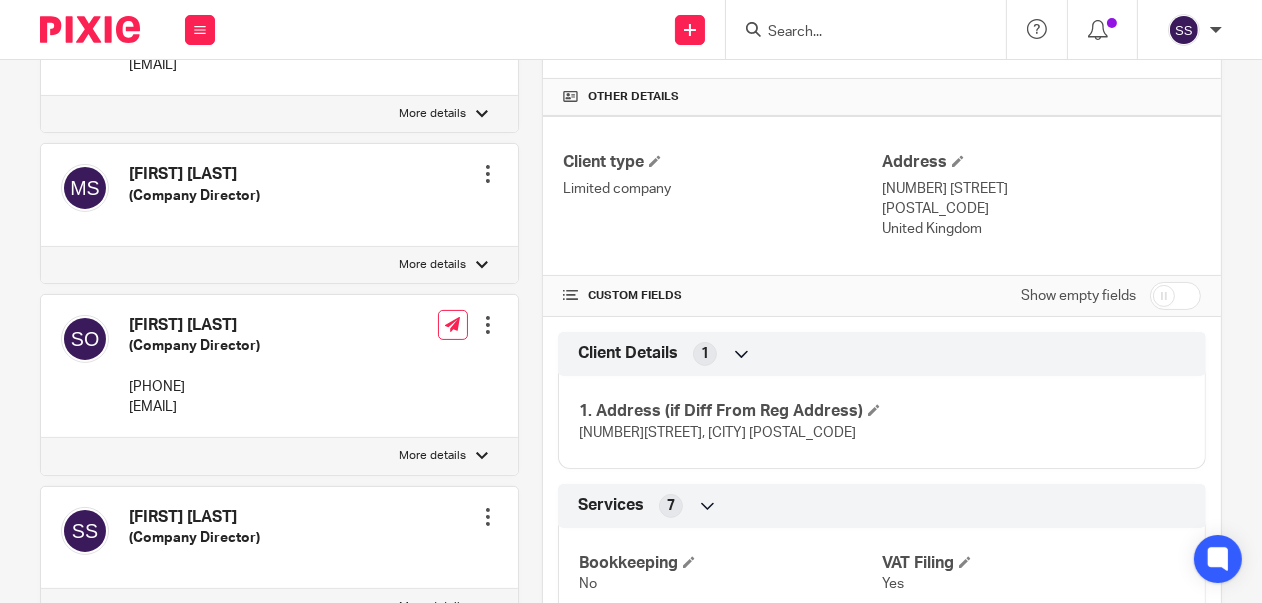 click at bounding box center (1175, 296) 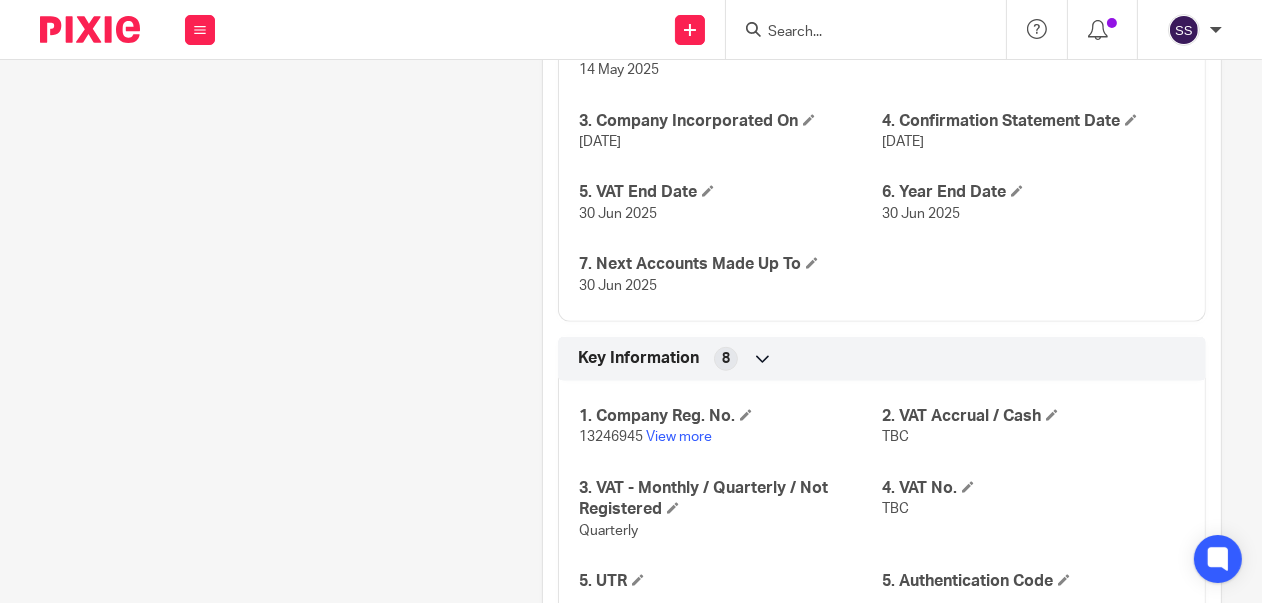 scroll, scrollTop: 1524, scrollLeft: 0, axis: vertical 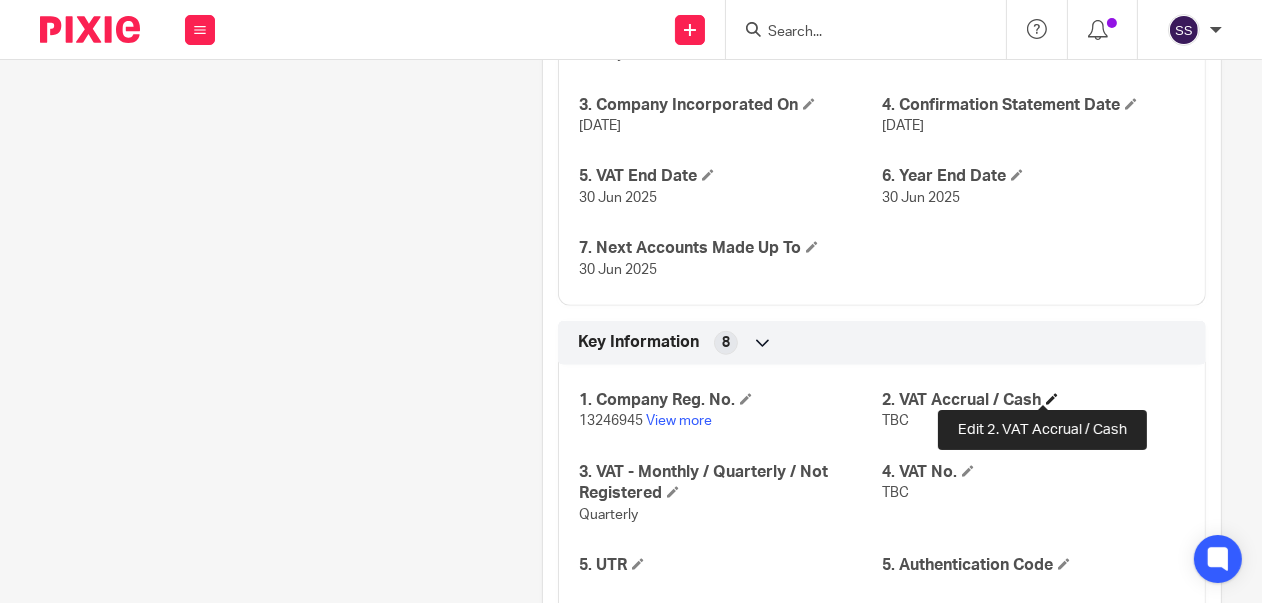 click at bounding box center (1052, 399) 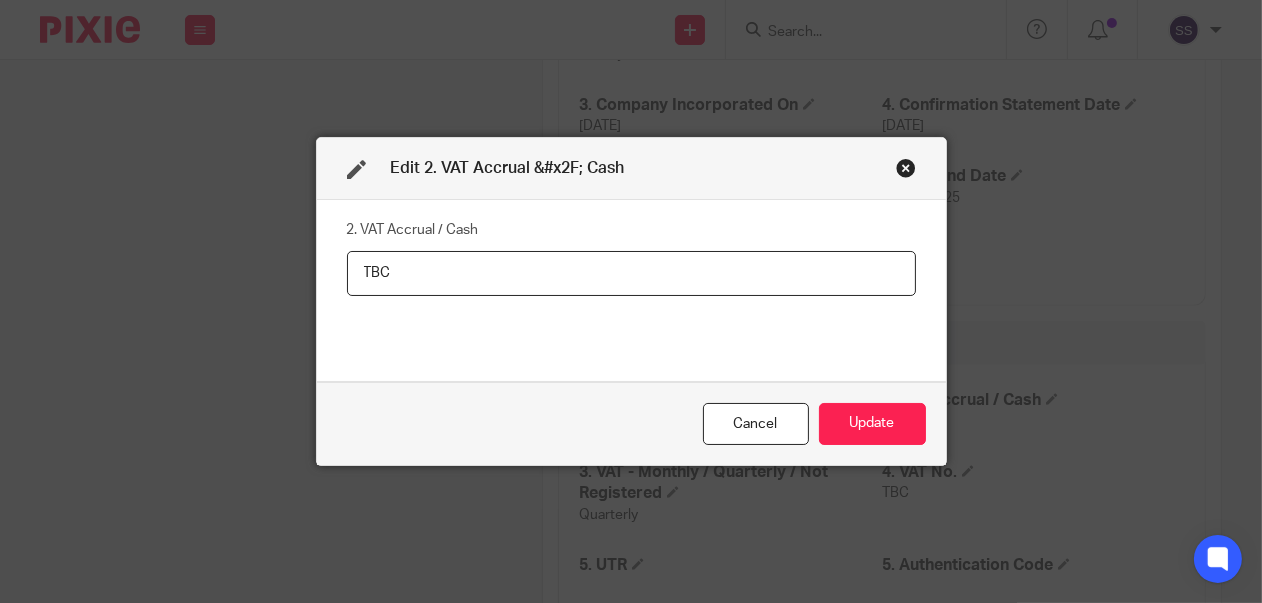 drag, startPoint x: 407, startPoint y: 274, endPoint x: 309, endPoint y: 271, distance: 98.045906 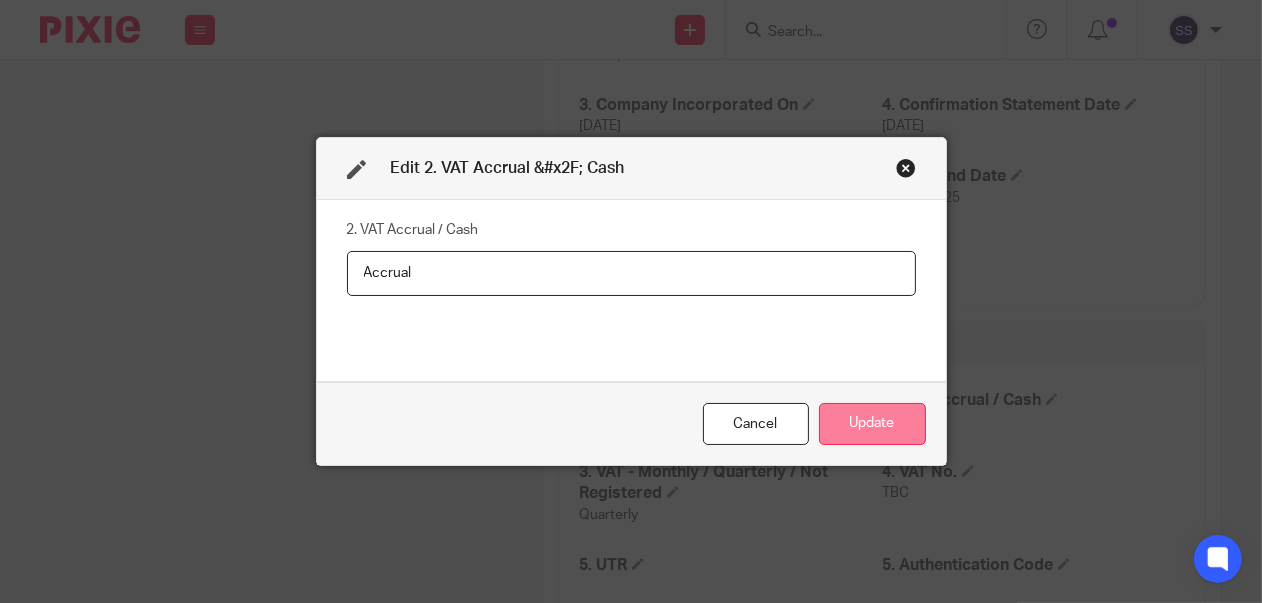 type on "Accrual" 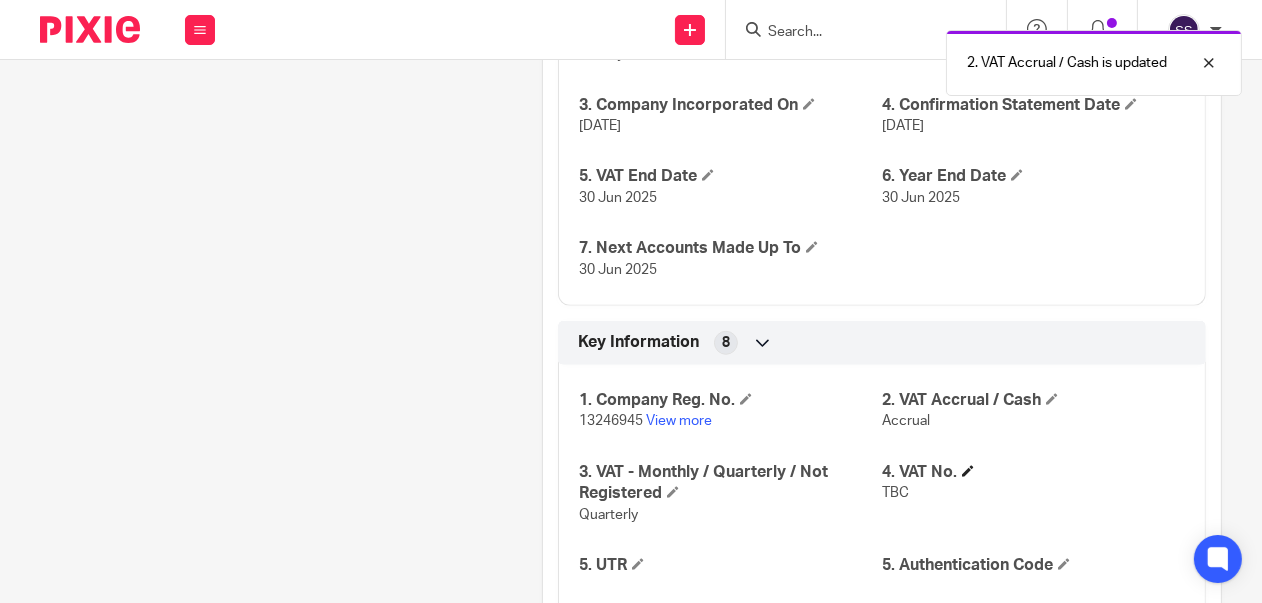 click on "4. VAT No." at bounding box center (1033, 472) 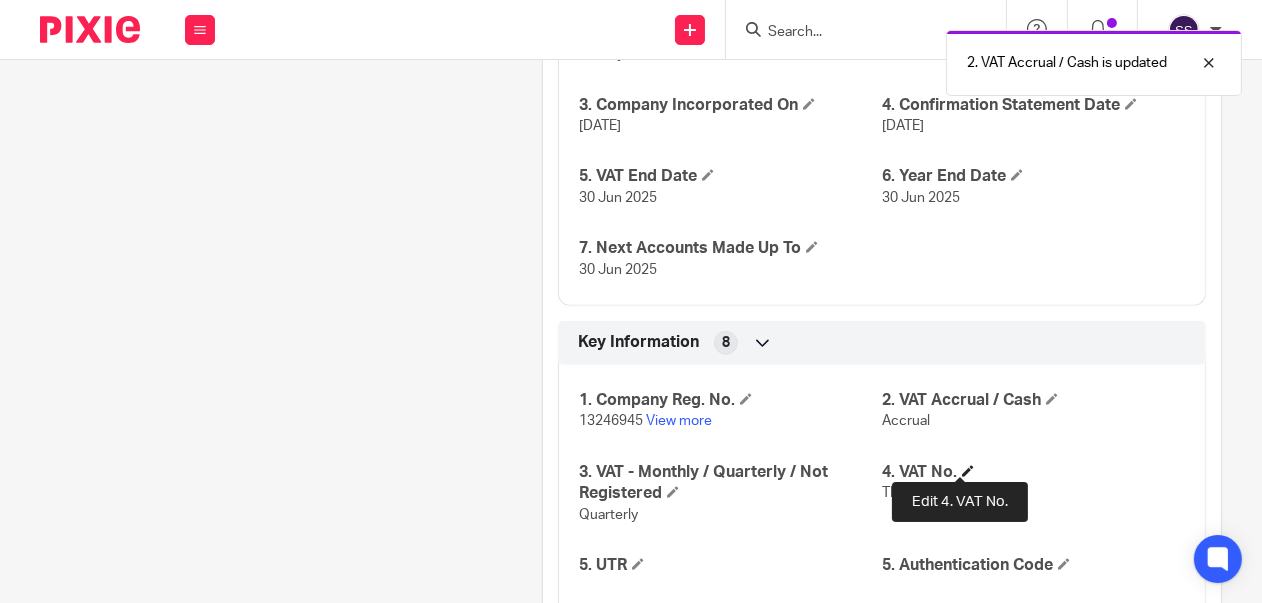 click at bounding box center [968, 471] 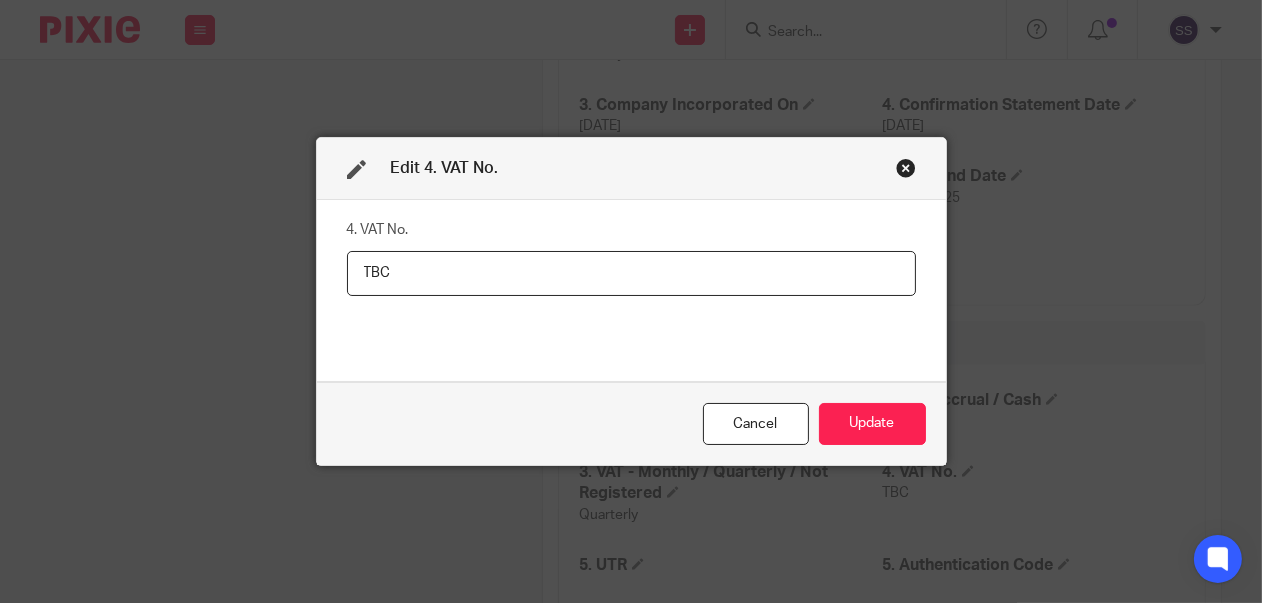 drag, startPoint x: 390, startPoint y: 265, endPoint x: 346, endPoint y: 267, distance: 44.04543 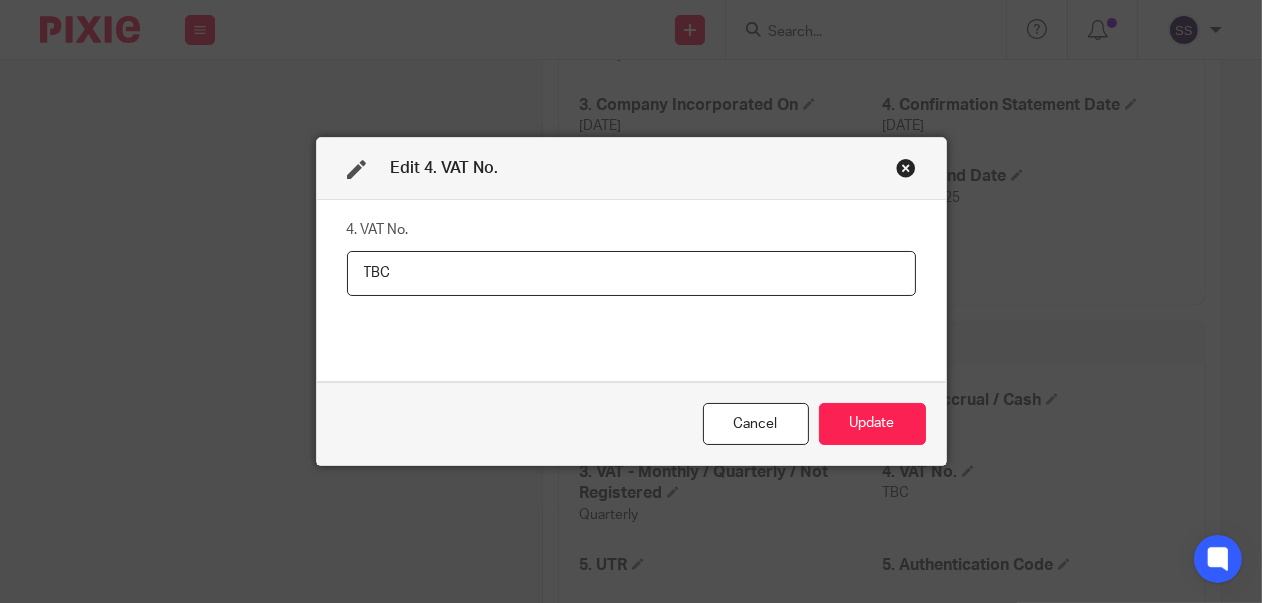 paste on "376480859" 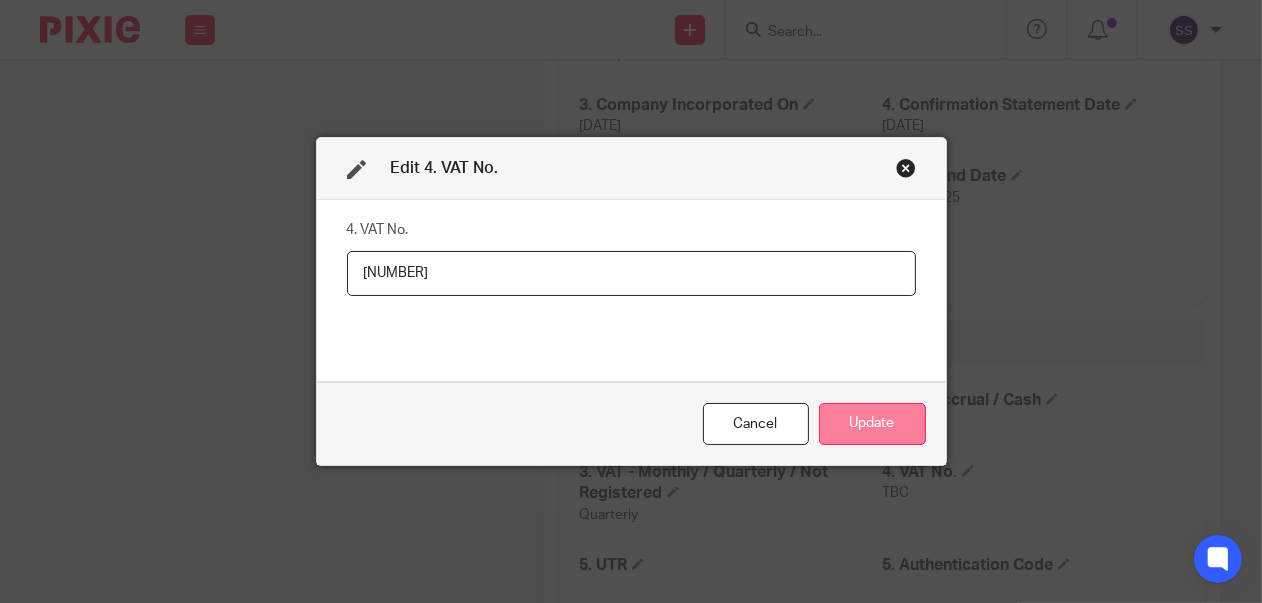 type on "376480859" 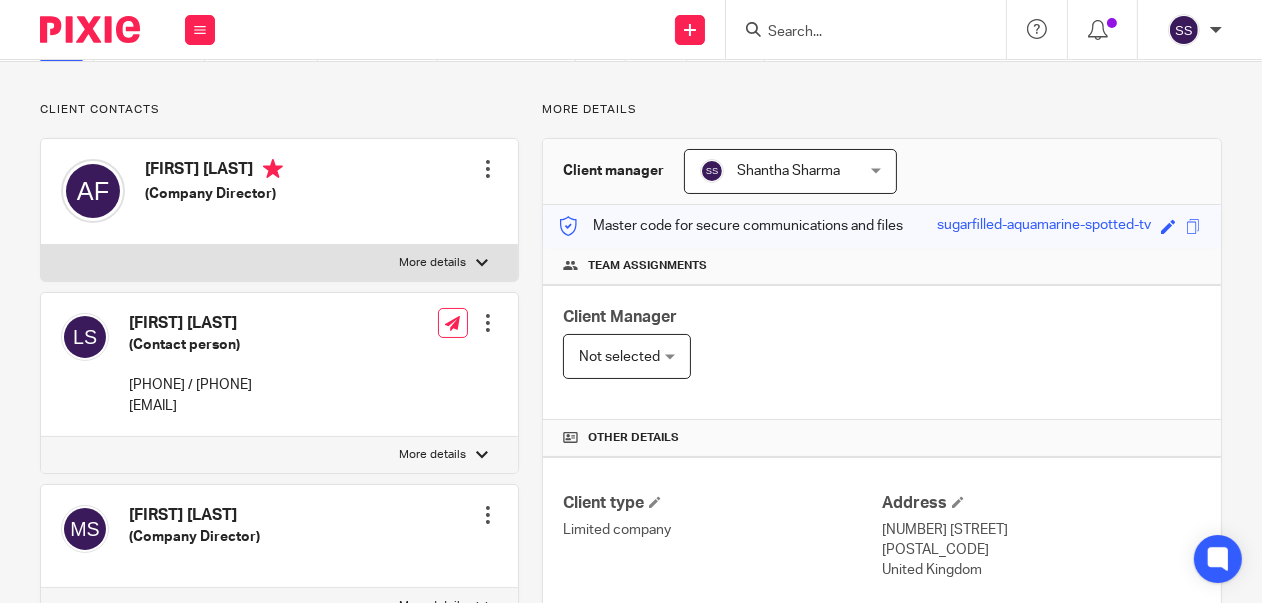 scroll, scrollTop: 105, scrollLeft: 0, axis: vertical 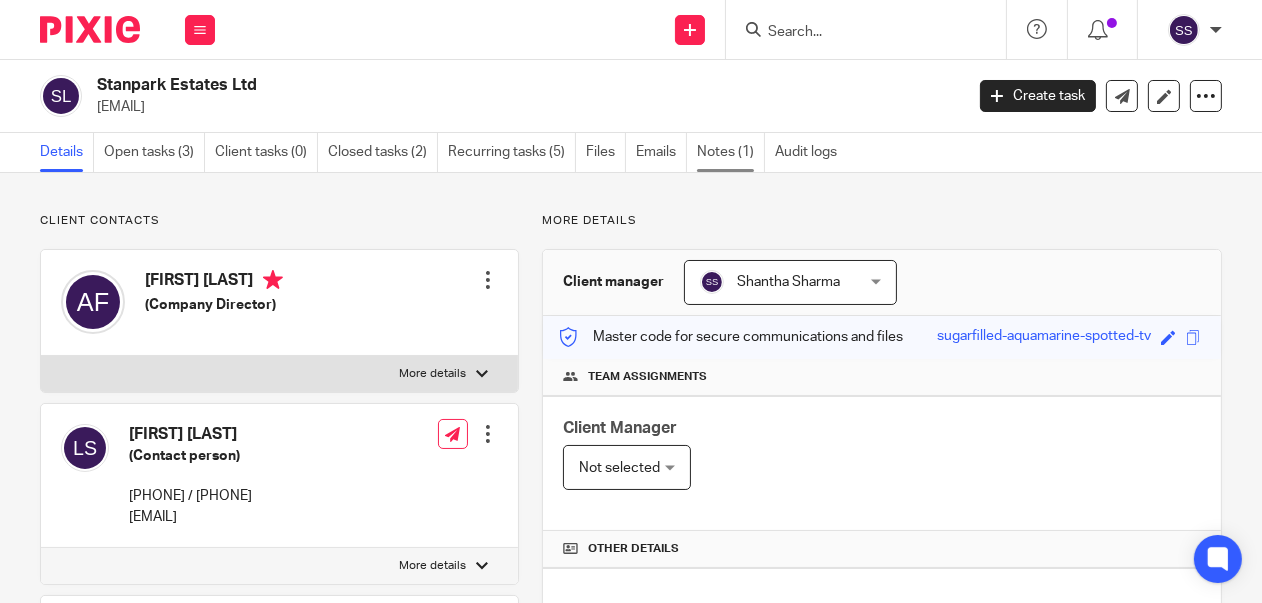 click on "Notes (1)" at bounding box center [731, 152] 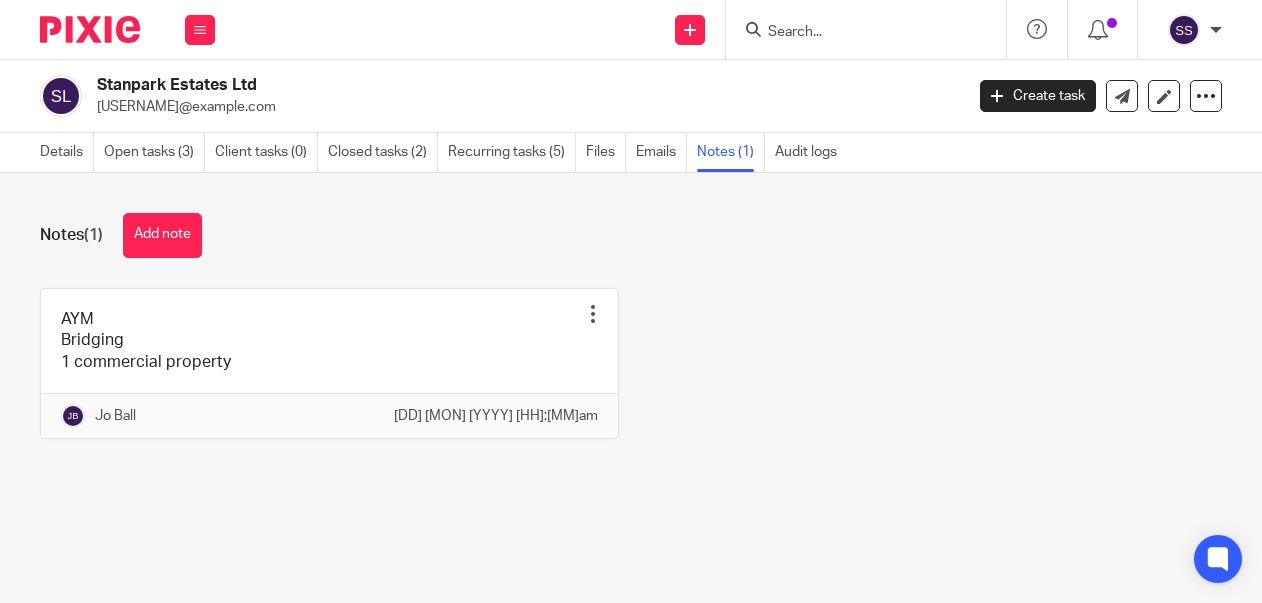 scroll, scrollTop: 0, scrollLeft: 0, axis: both 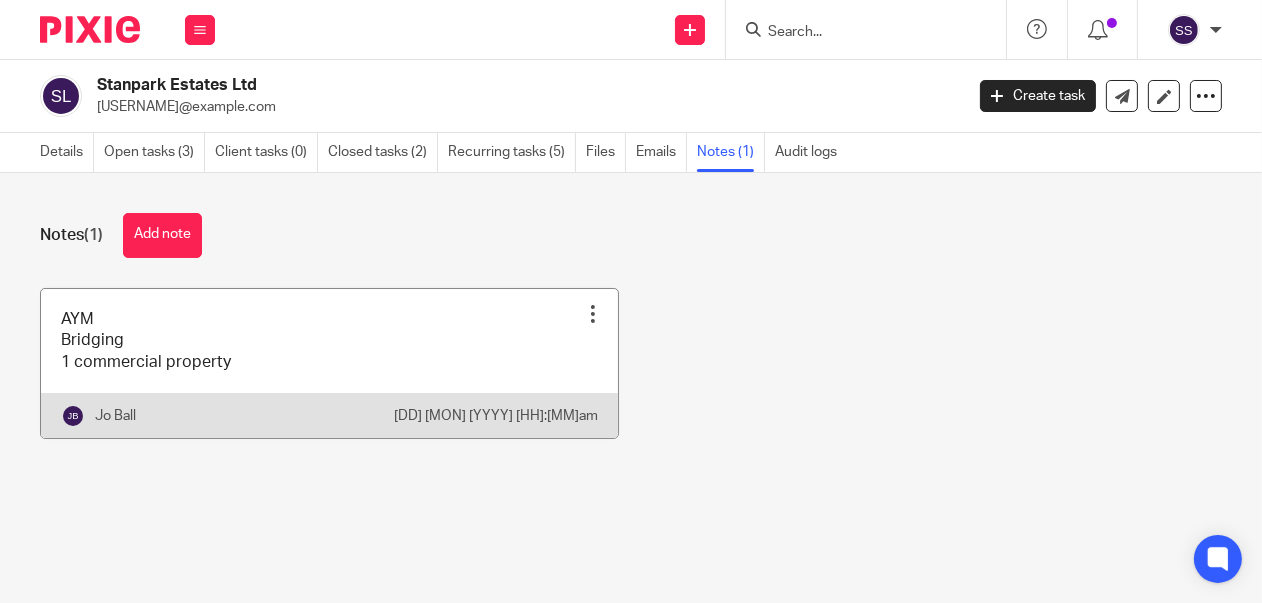 click at bounding box center (593, 314) 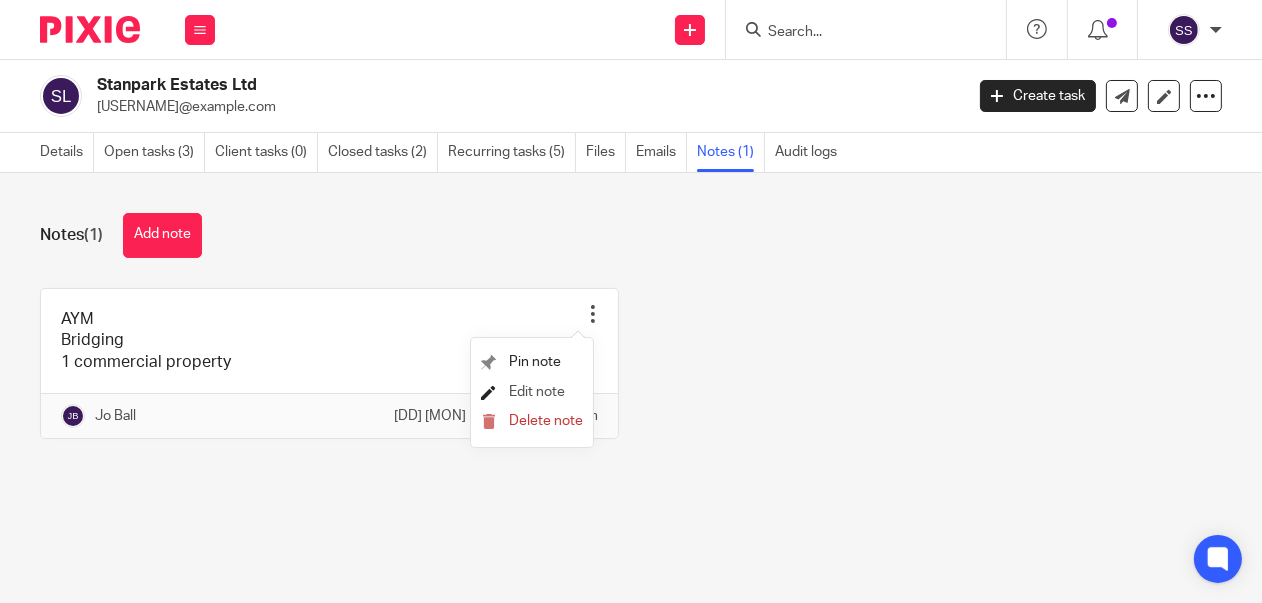 click on "Edit note" at bounding box center [537, 392] 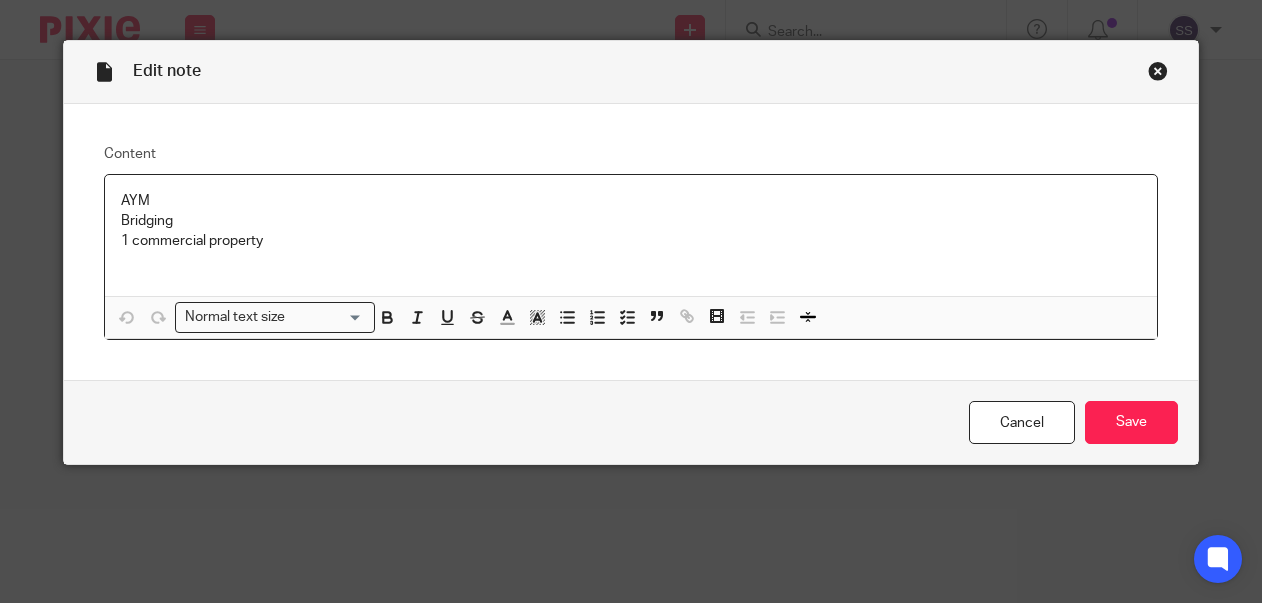 scroll, scrollTop: 0, scrollLeft: 0, axis: both 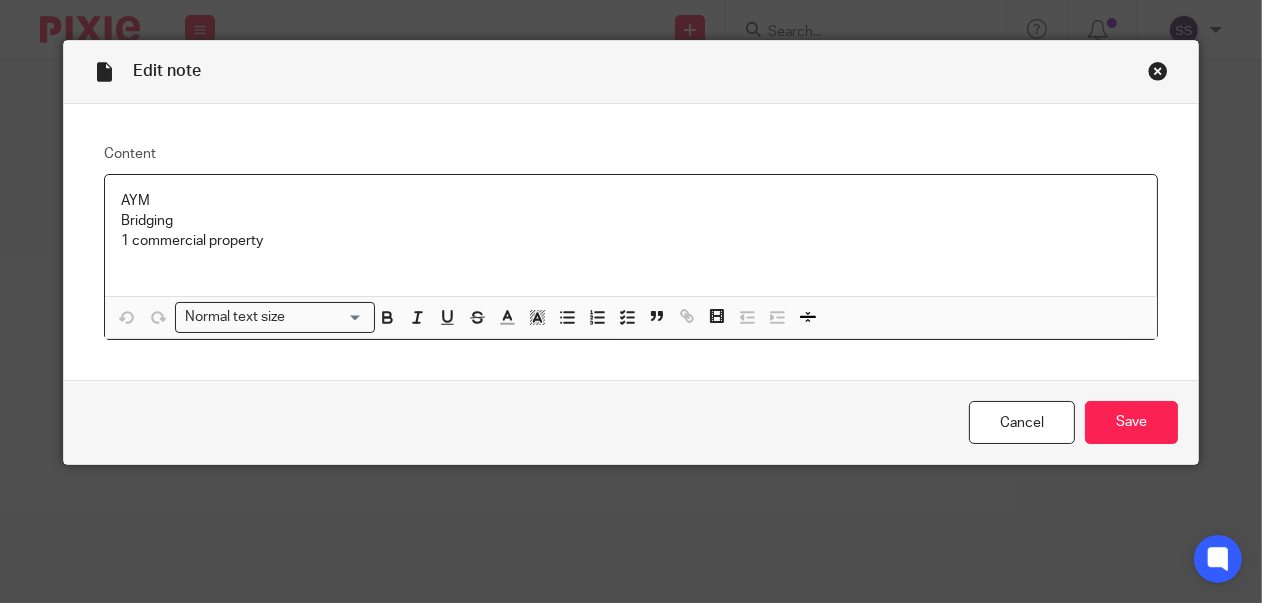 click at bounding box center (631, 262) 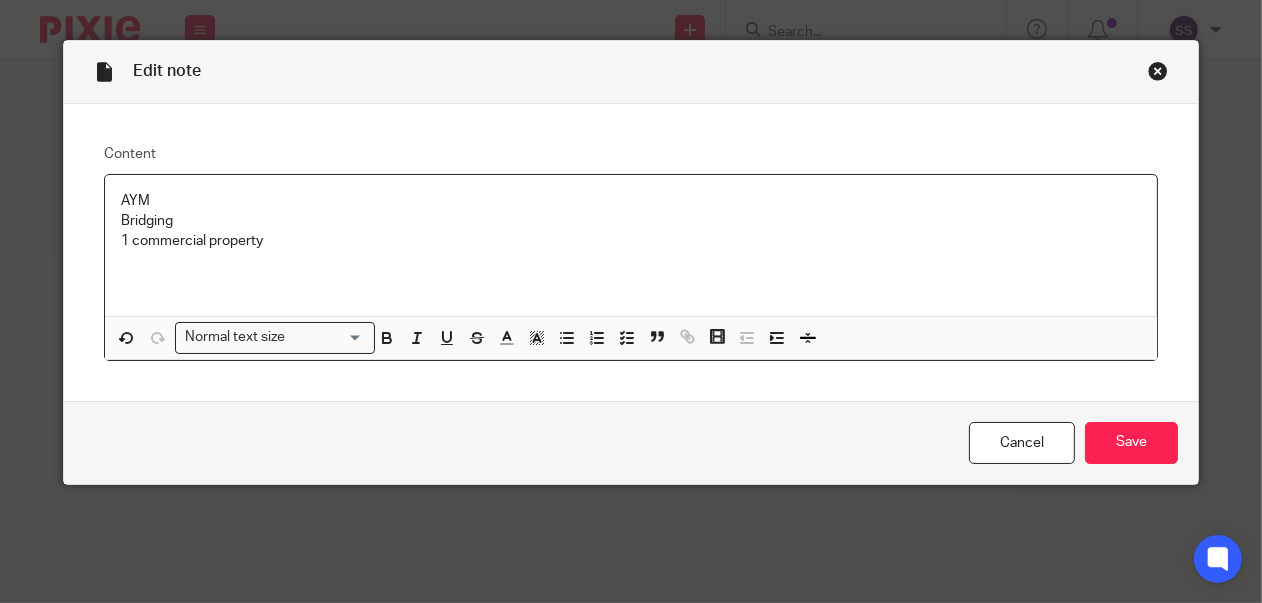 type 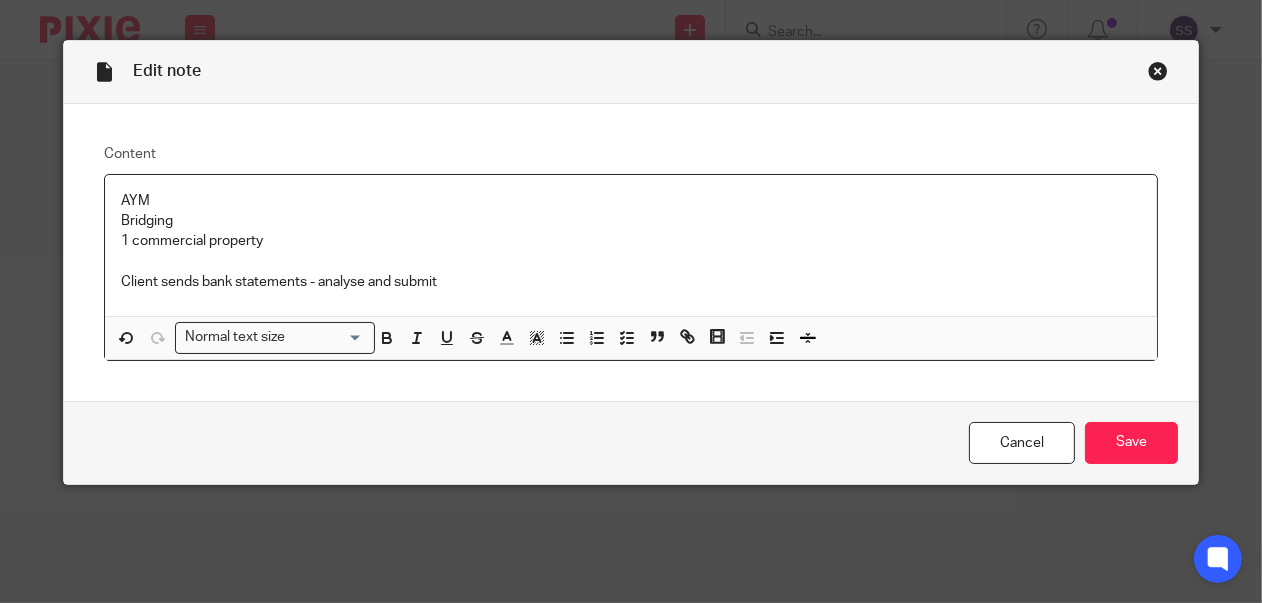 drag, startPoint x: 443, startPoint y: 277, endPoint x: 391, endPoint y: 281, distance: 52.153618 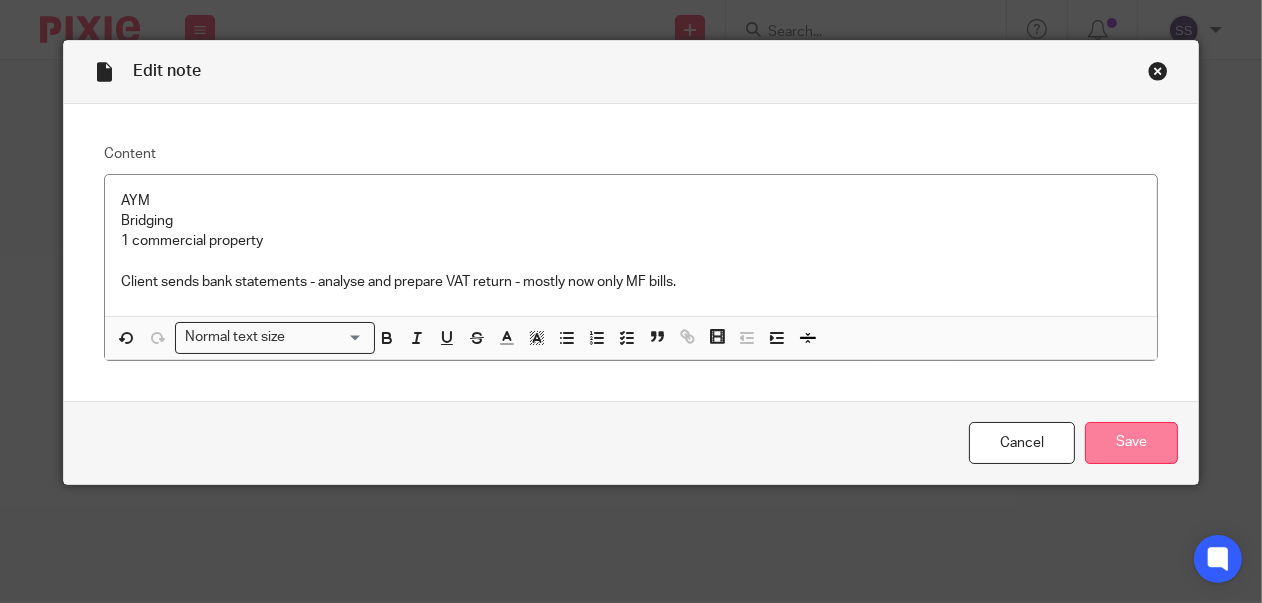 click on "Save" at bounding box center [1131, 443] 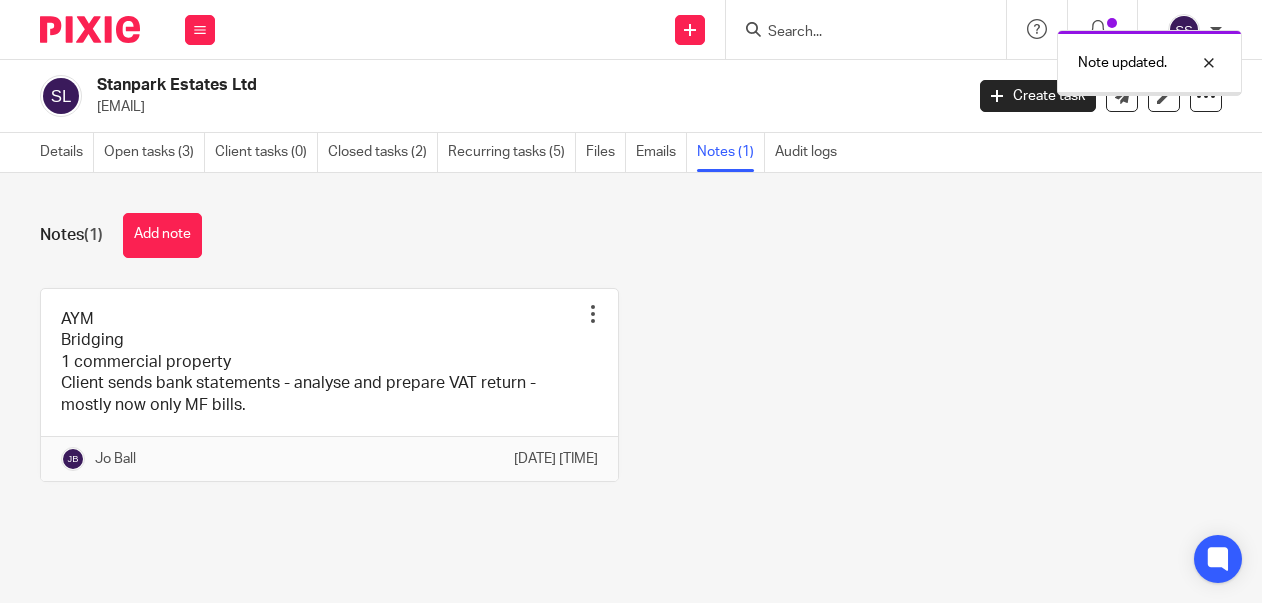 scroll, scrollTop: 0, scrollLeft: 0, axis: both 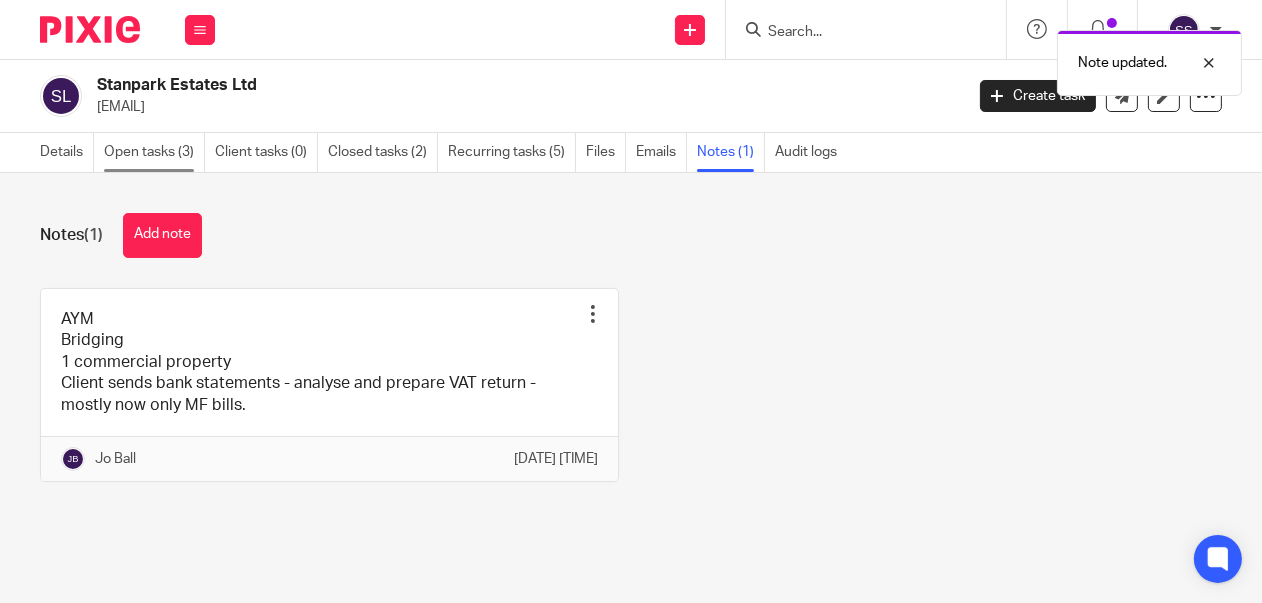 click on "Open tasks (3)" at bounding box center (154, 152) 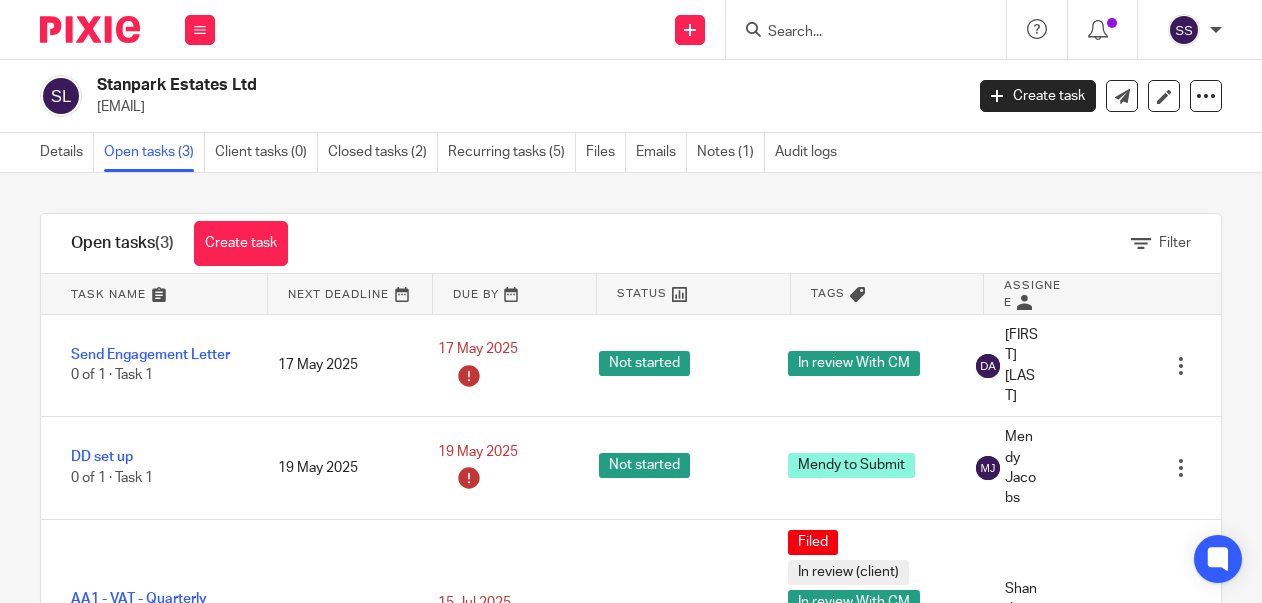 scroll, scrollTop: 0, scrollLeft: 0, axis: both 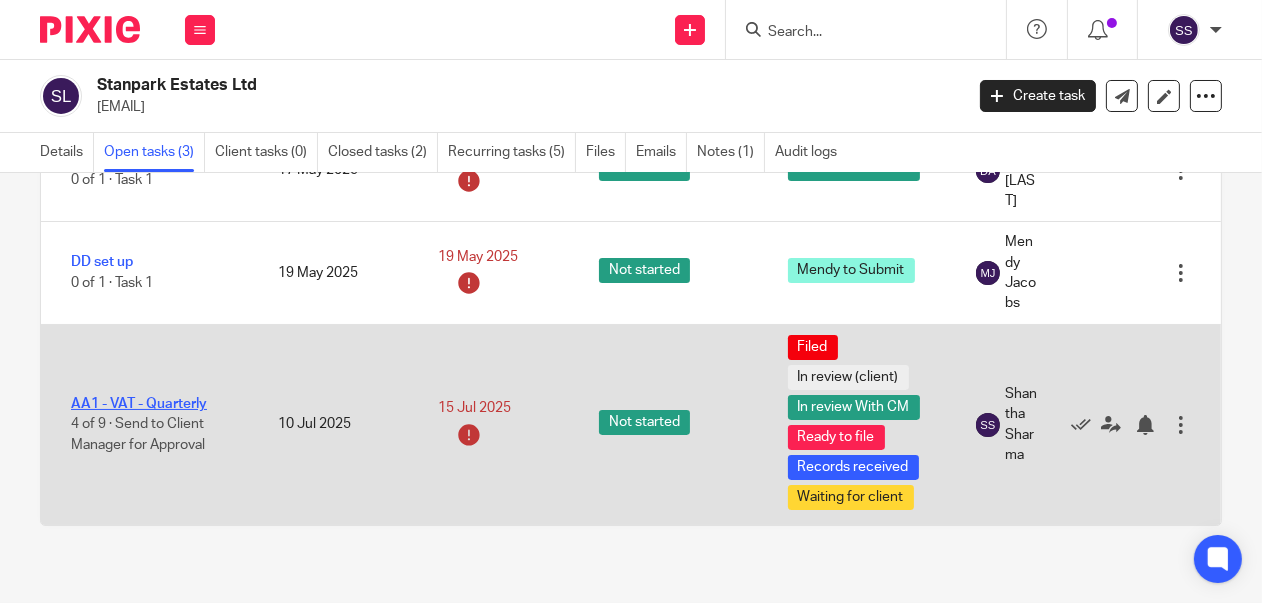 click on "AA1 - VAT - Quarterly" at bounding box center (139, 404) 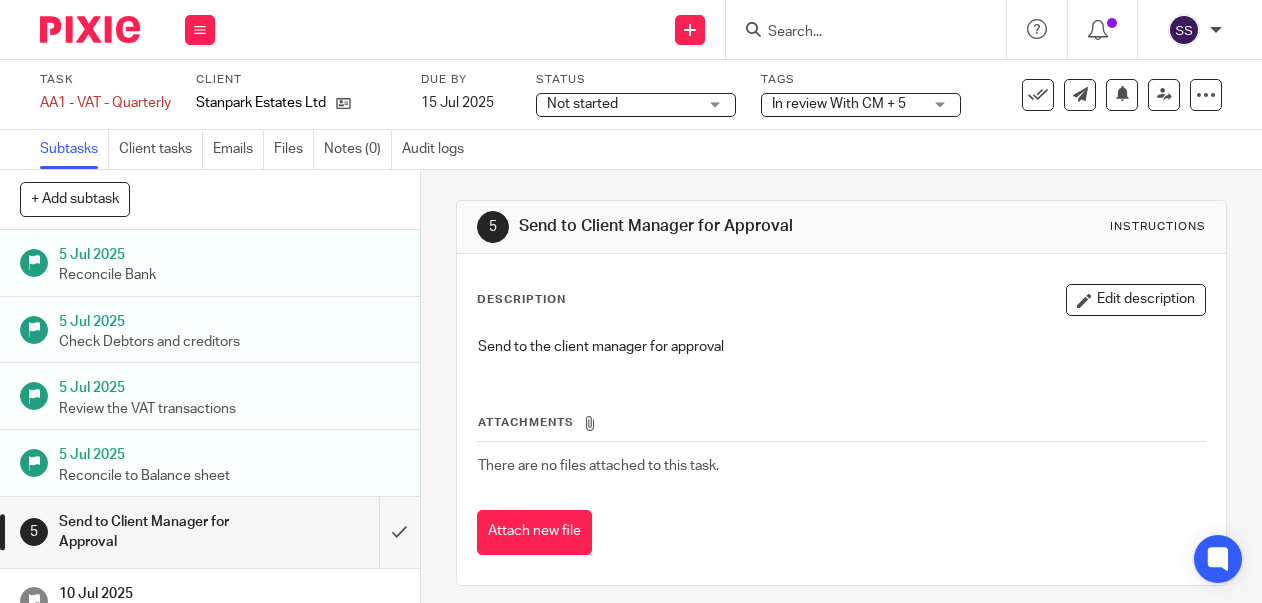 scroll, scrollTop: 0, scrollLeft: 0, axis: both 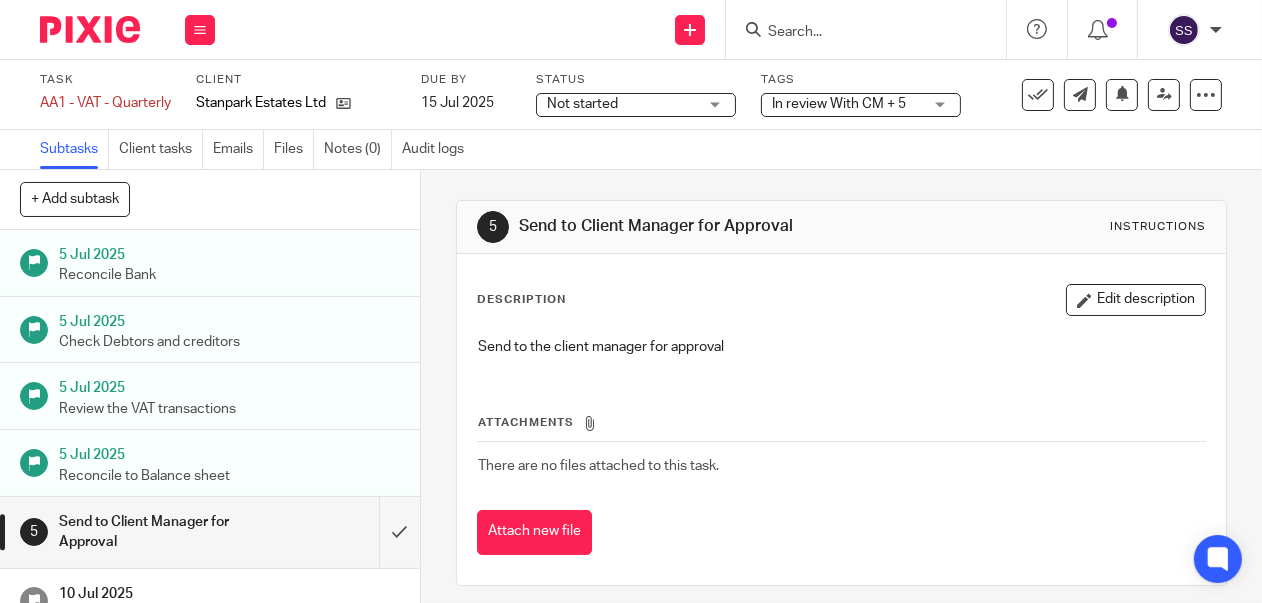 click on "In review With CM + 5" at bounding box center (861, 105) 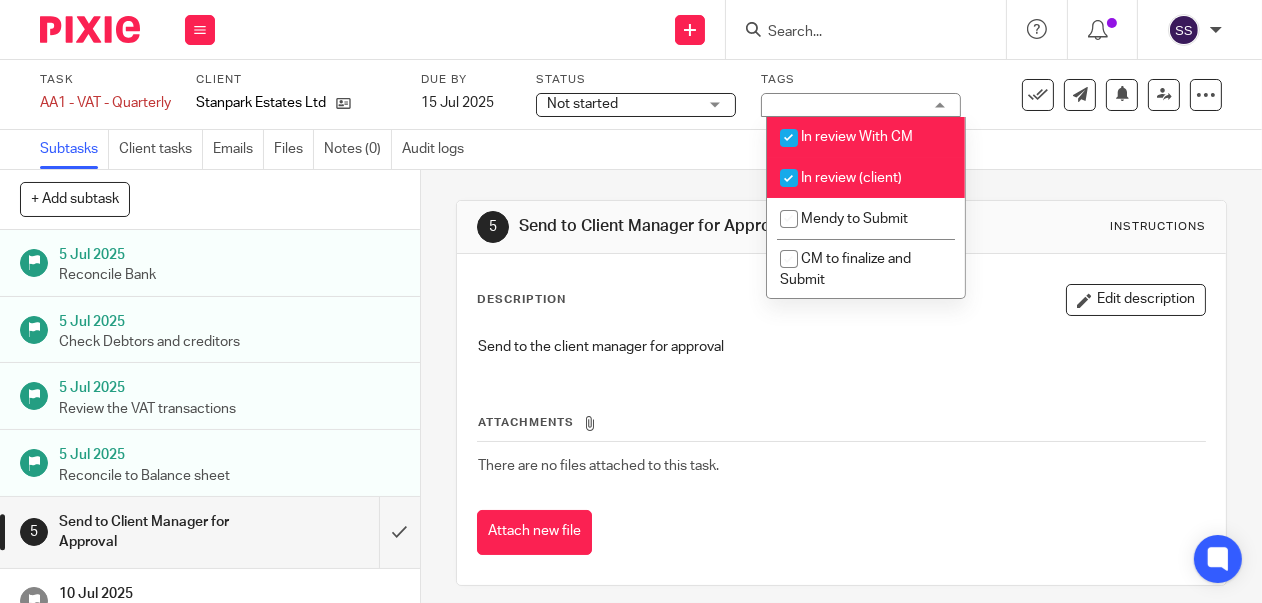 click at bounding box center (789, 178) 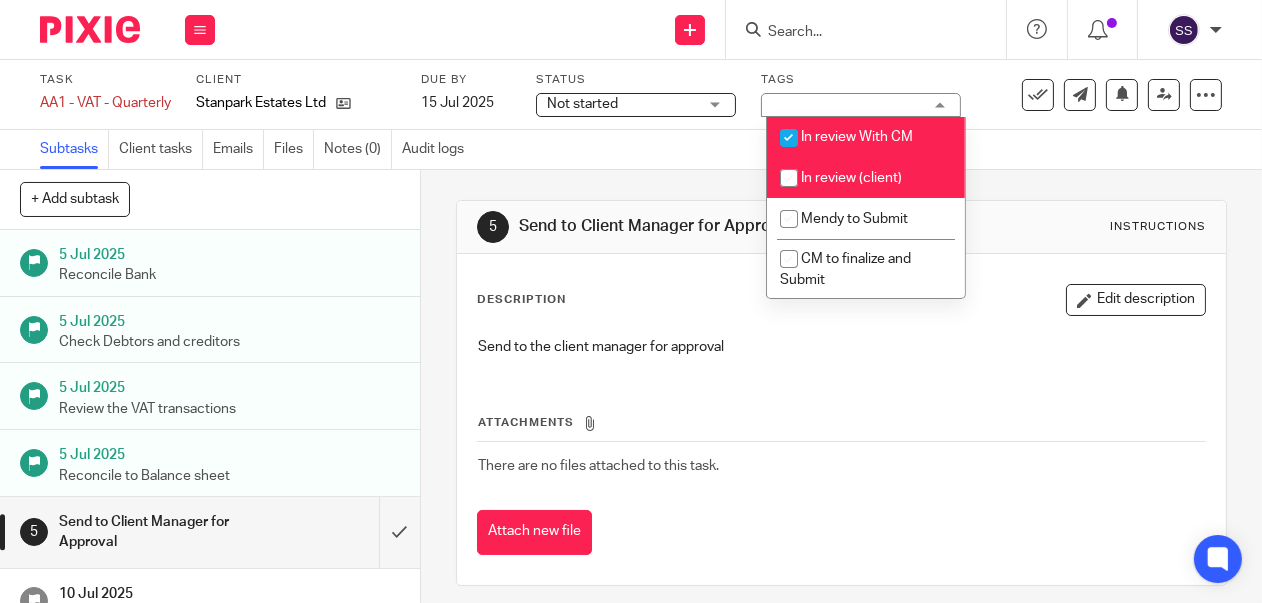 checkbox on "false" 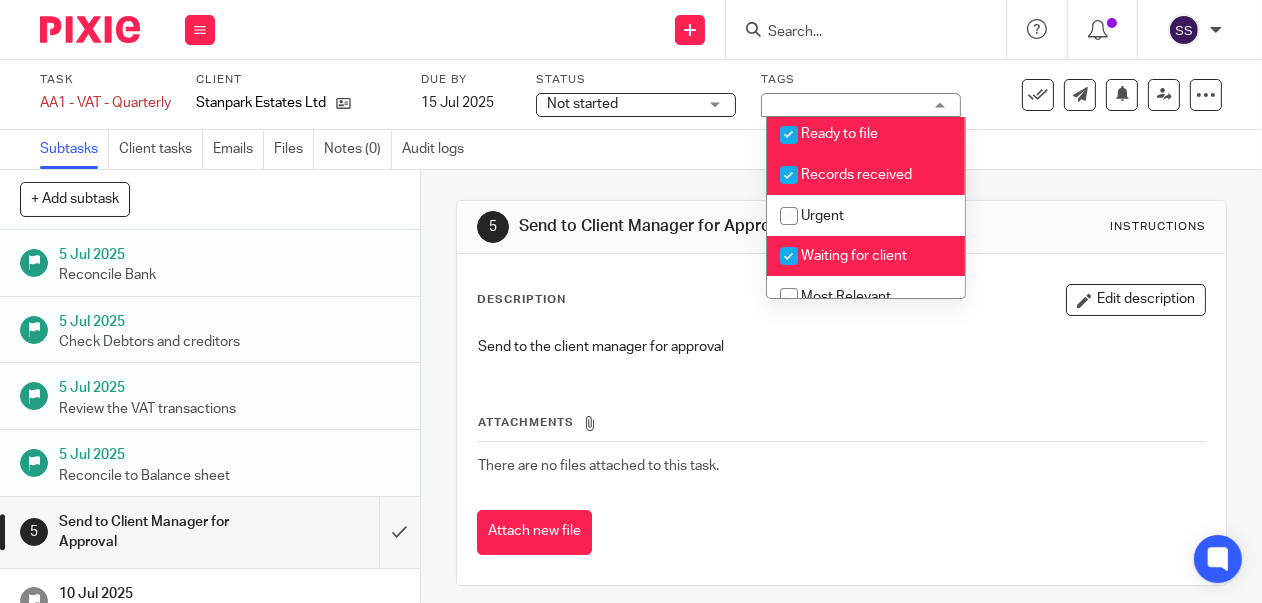 scroll, scrollTop: 157, scrollLeft: 0, axis: vertical 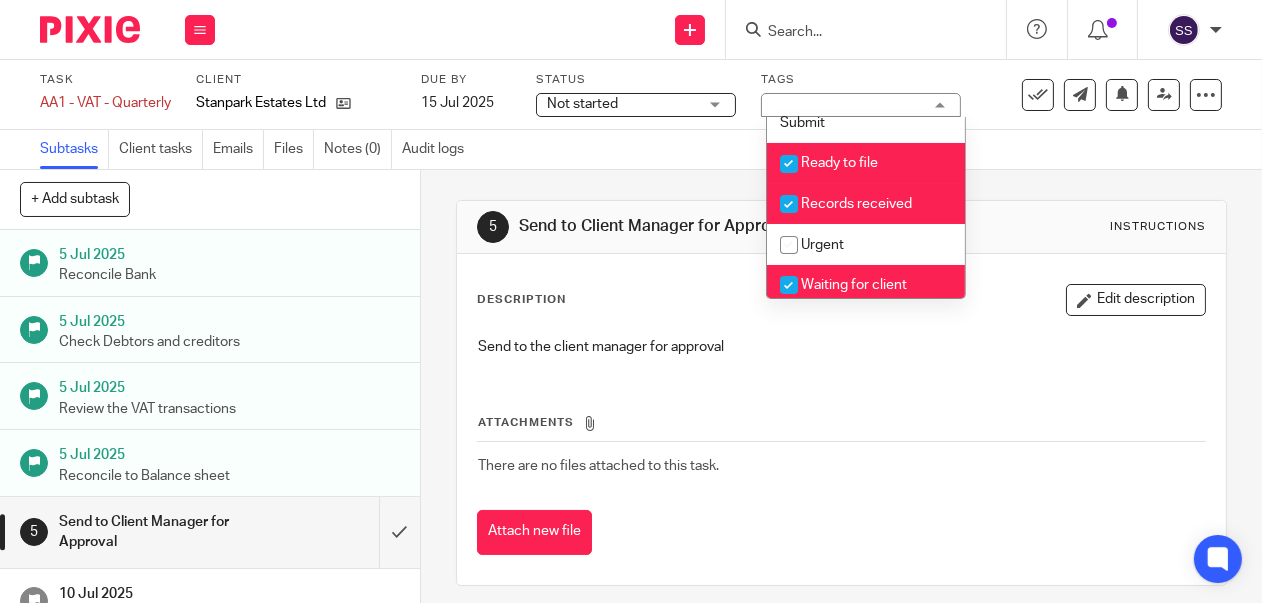 drag, startPoint x: 785, startPoint y: 159, endPoint x: 792, endPoint y: 181, distance: 23.086792 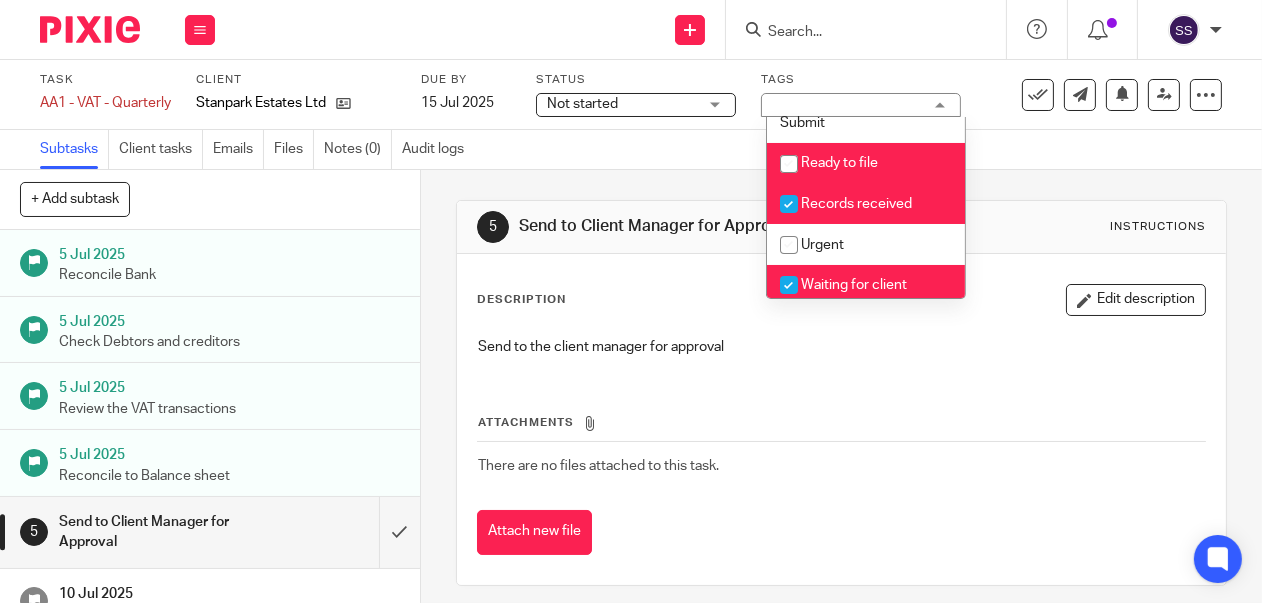 checkbox on "false" 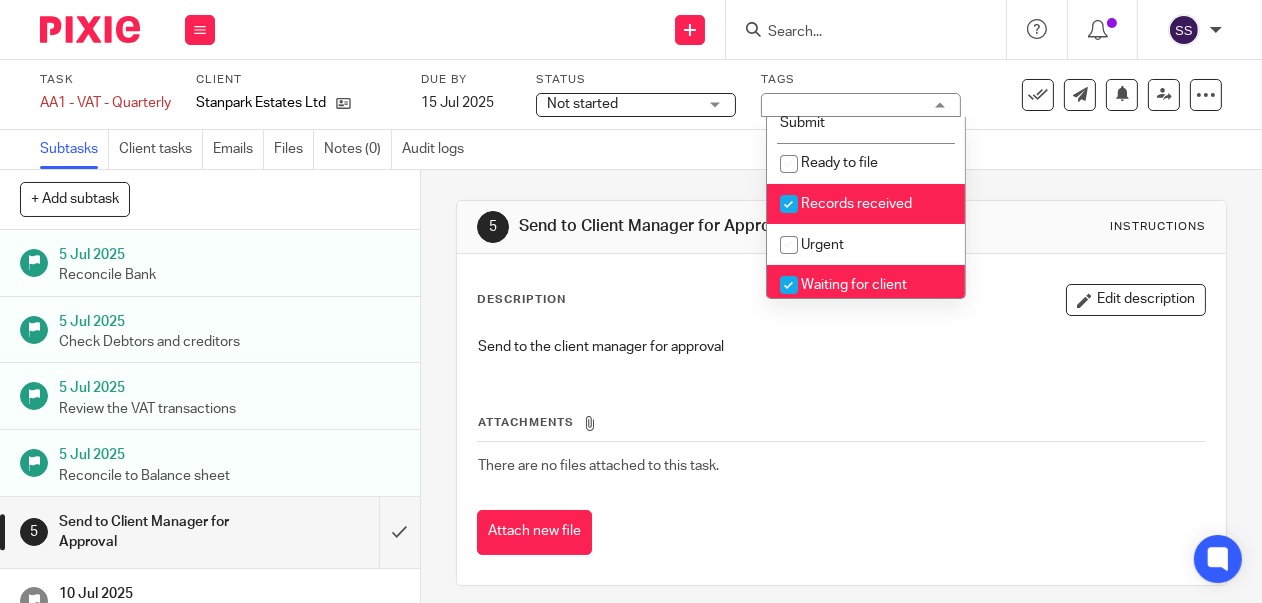 drag, startPoint x: 792, startPoint y: 206, endPoint x: 797, endPoint y: 249, distance: 43.289722 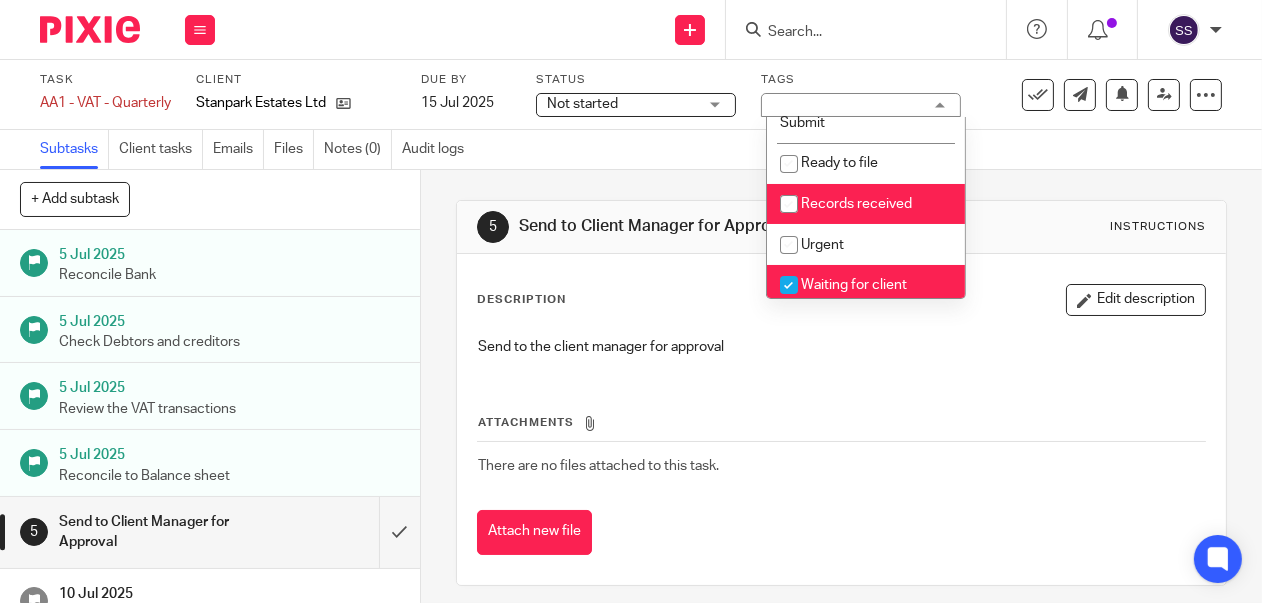 checkbox on "false" 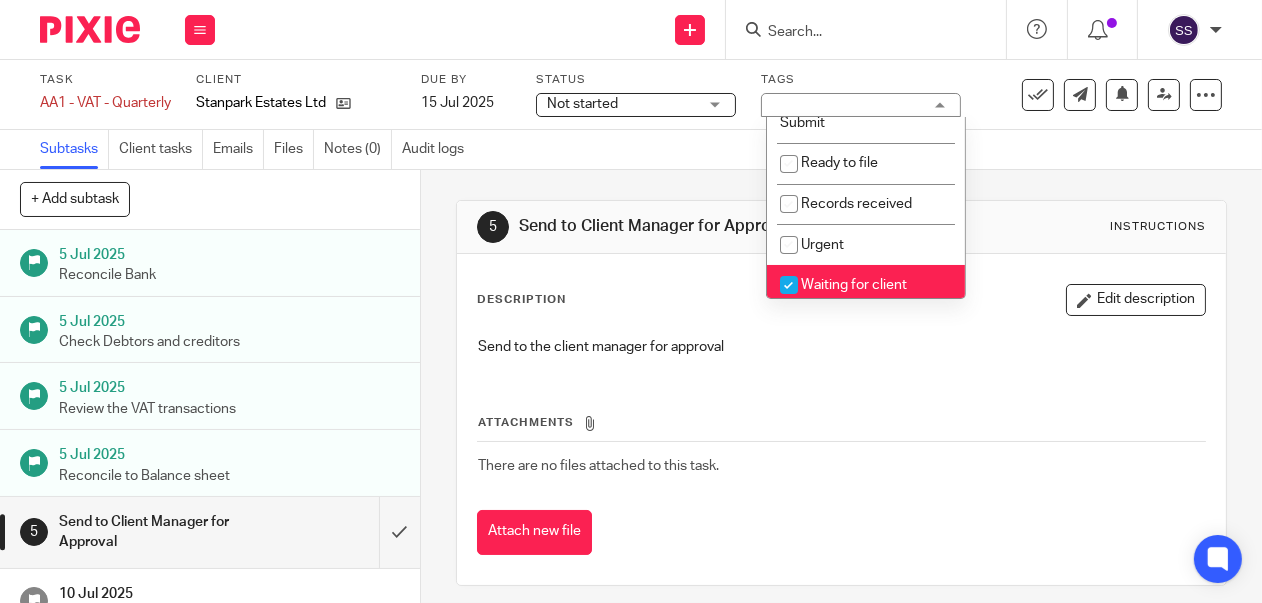 click at bounding box center (789, 285) 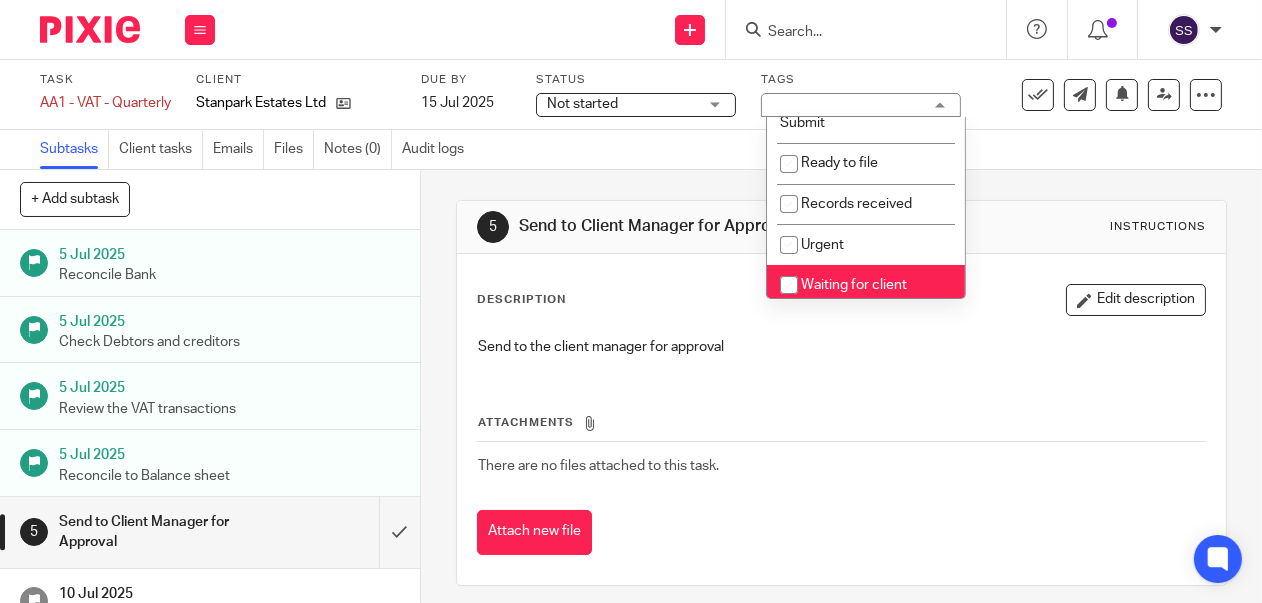 checkbox on "false" 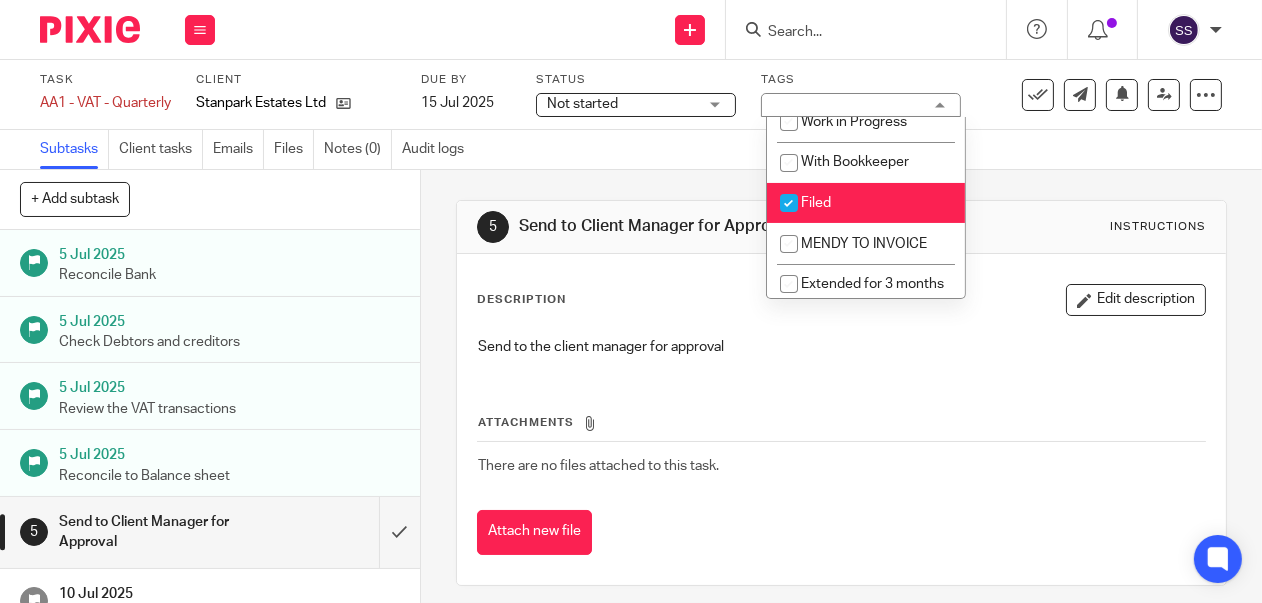 scroll, scrollTop: 487, scrollLeft: 0, axis: vertical 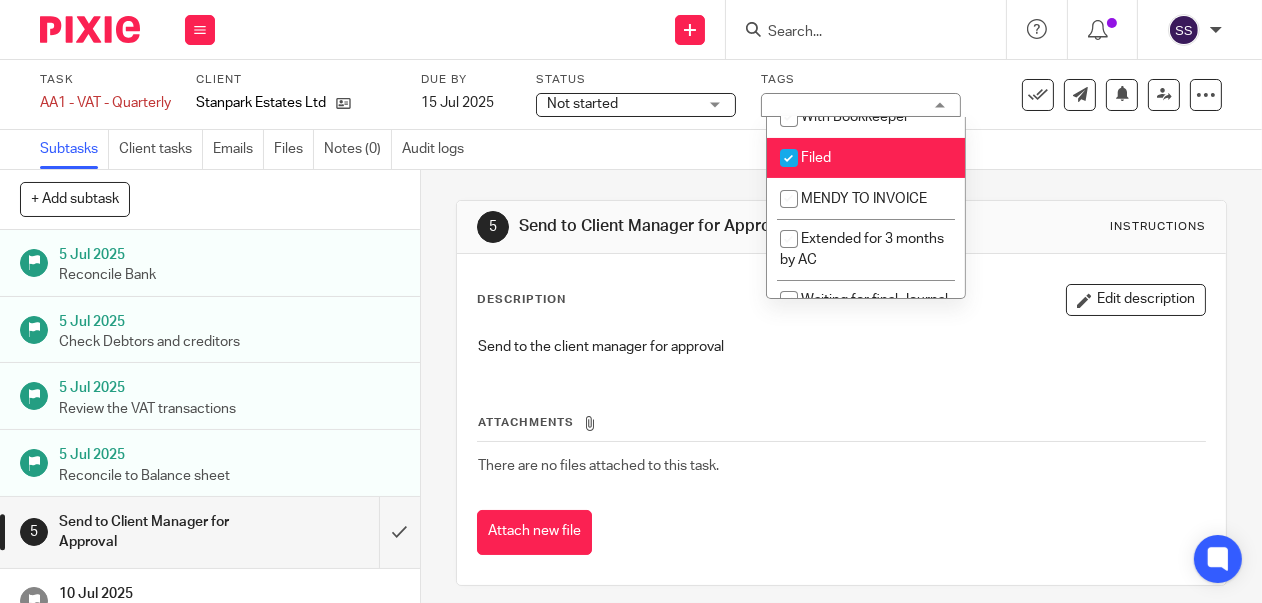 click at bounding box center [789, 158] 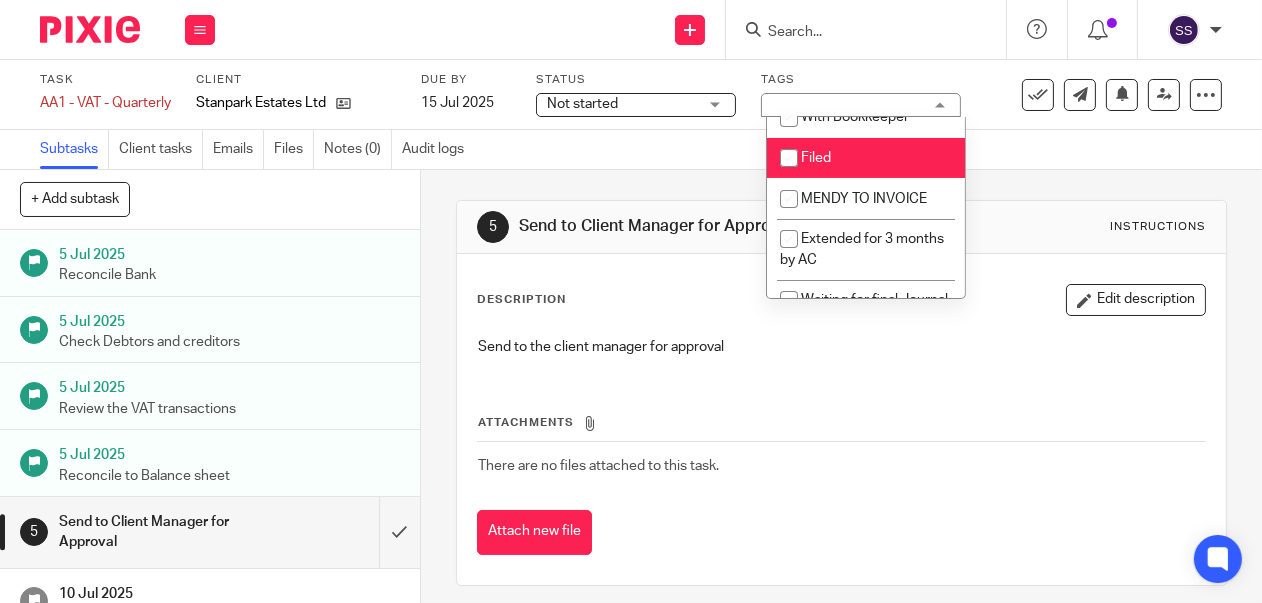 checkbox on "false" 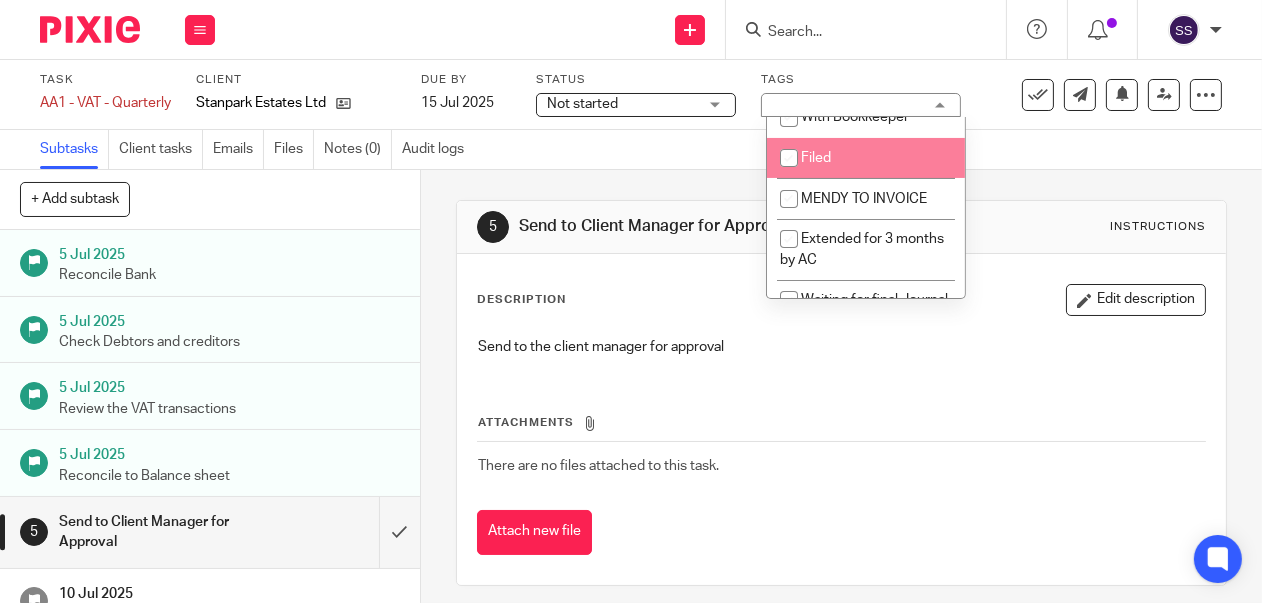 click on "Not started
Not started" at bounding box center (636, 105) 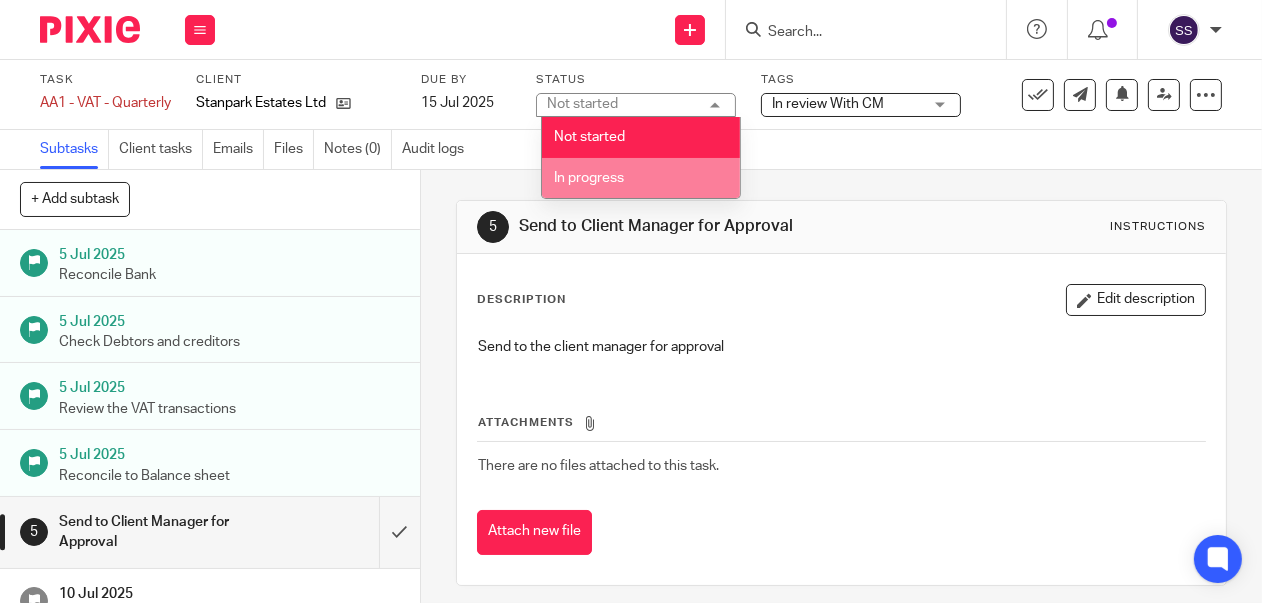 click on "In progress" at bounding box center (641, 178) 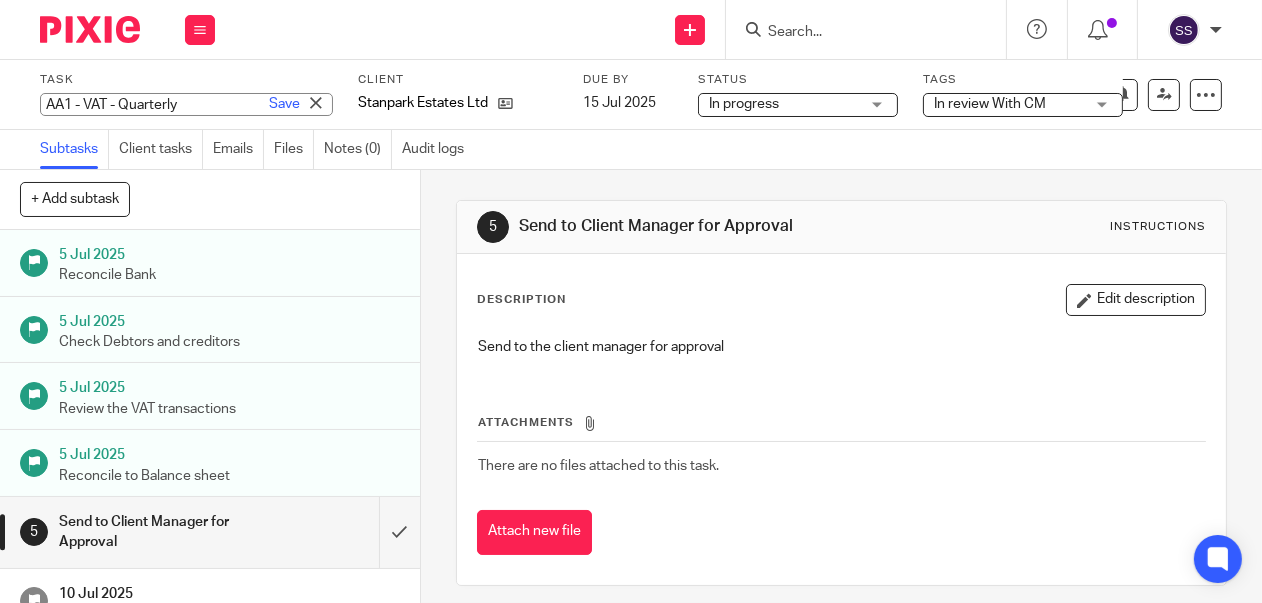 click on "AA1 - VAT - Quarterly   Save
AA1 - VAT - Quarterly" at bounding box center (186, 104) 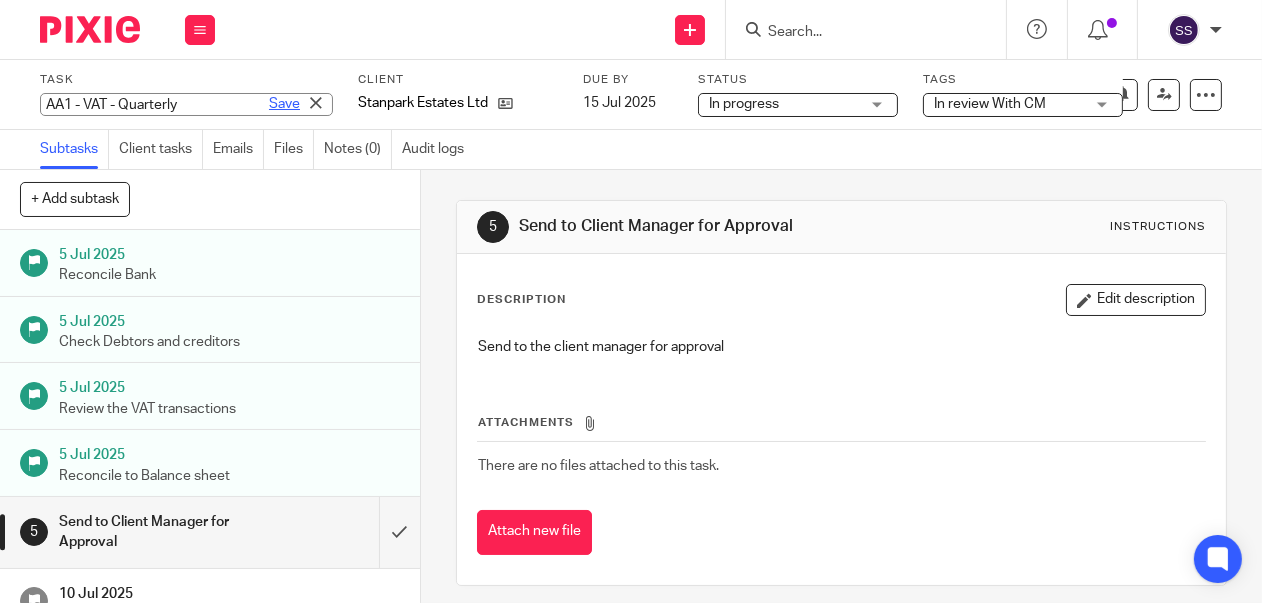 click on "Save" at bounding box center (284, 104) 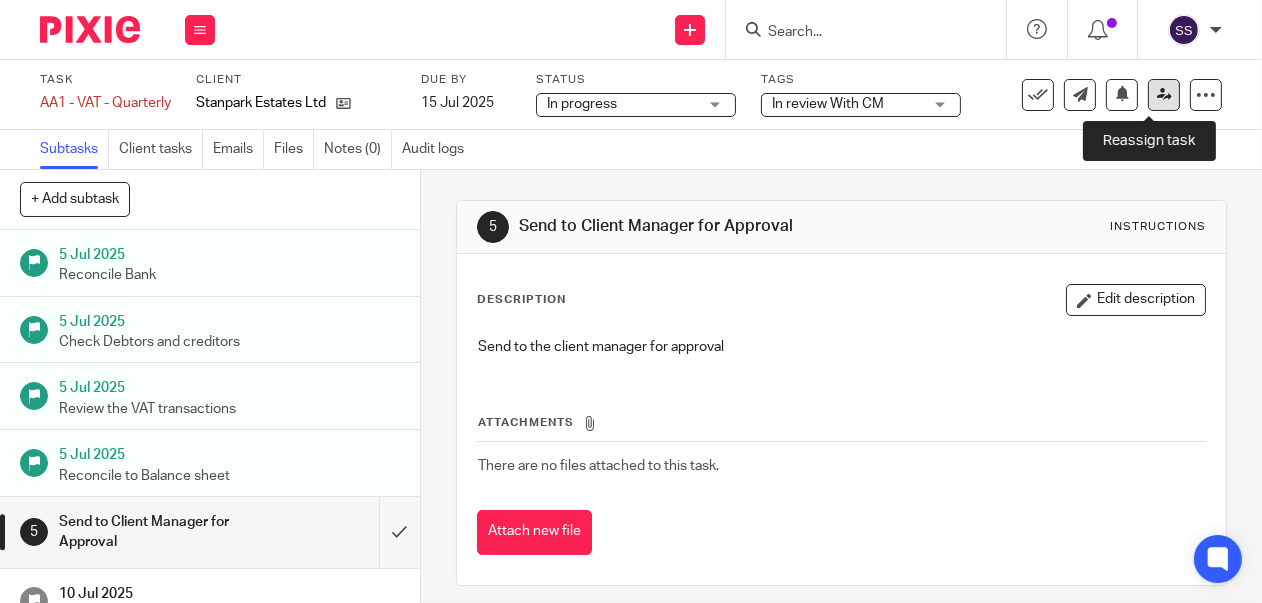 click at bounding box center (1164, 94) 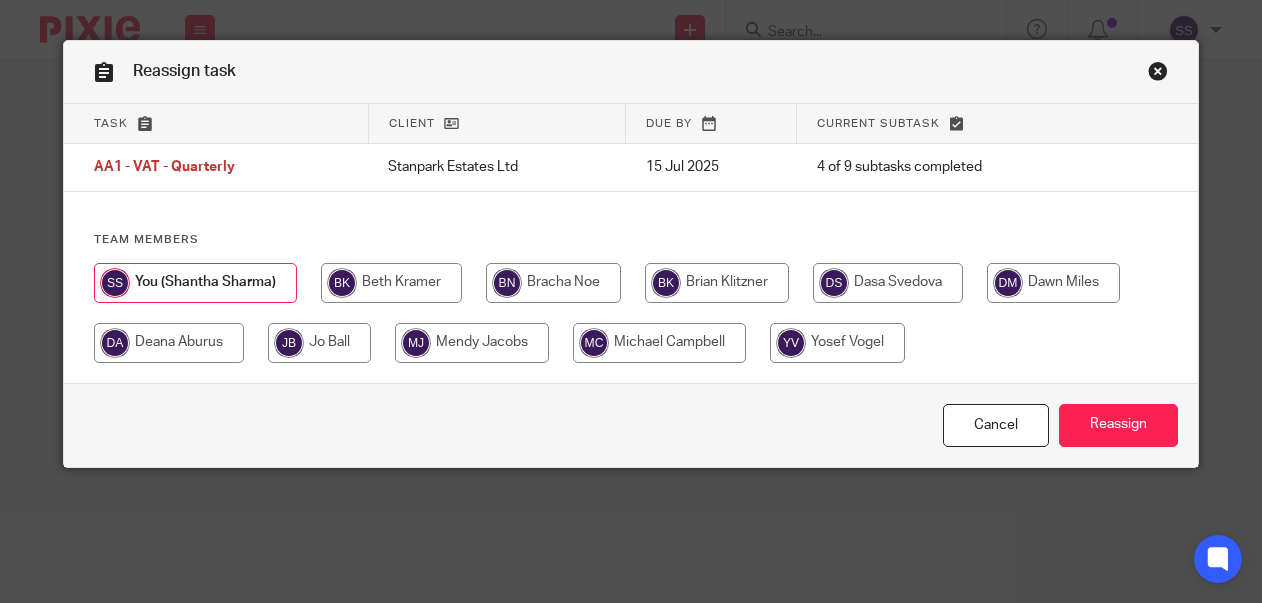 scroll, scrollTop: 0, scrollLeft: 0, axis: both 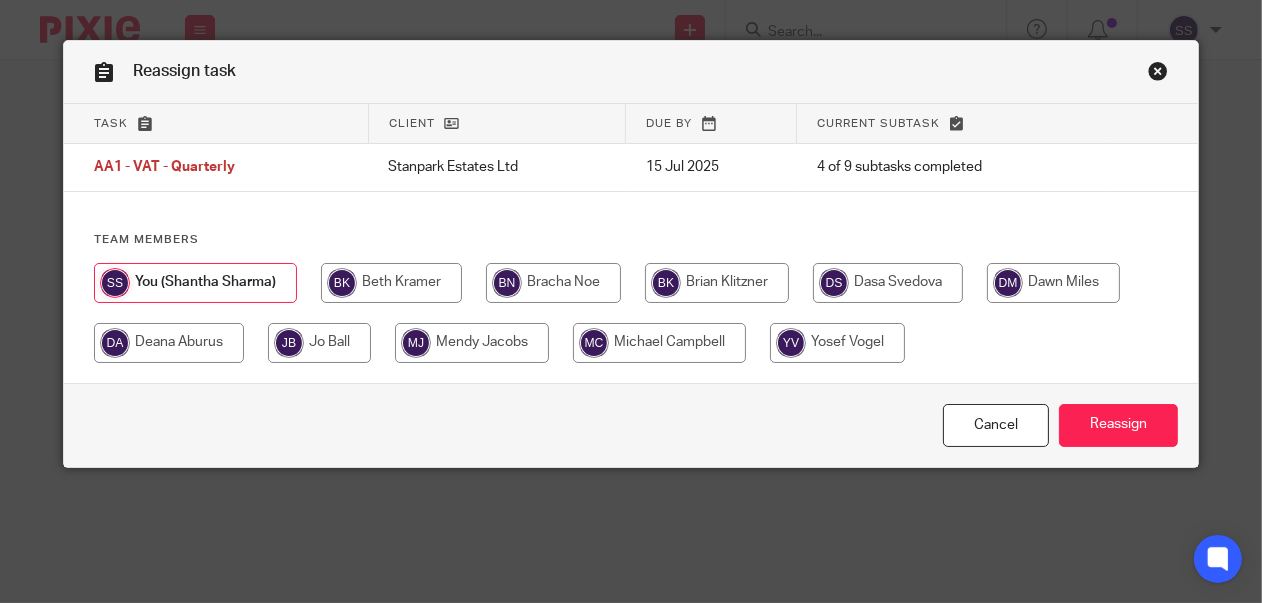 click at bounding box center (319, 343) 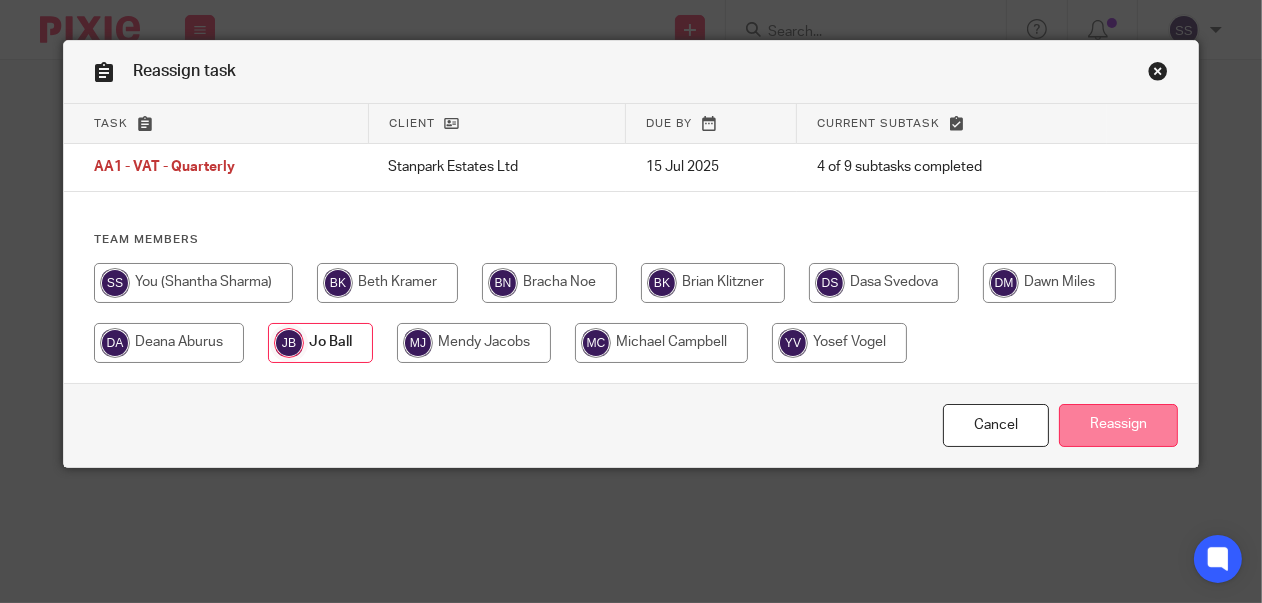 click on "Reassign" at bounding box center [1118, 425] 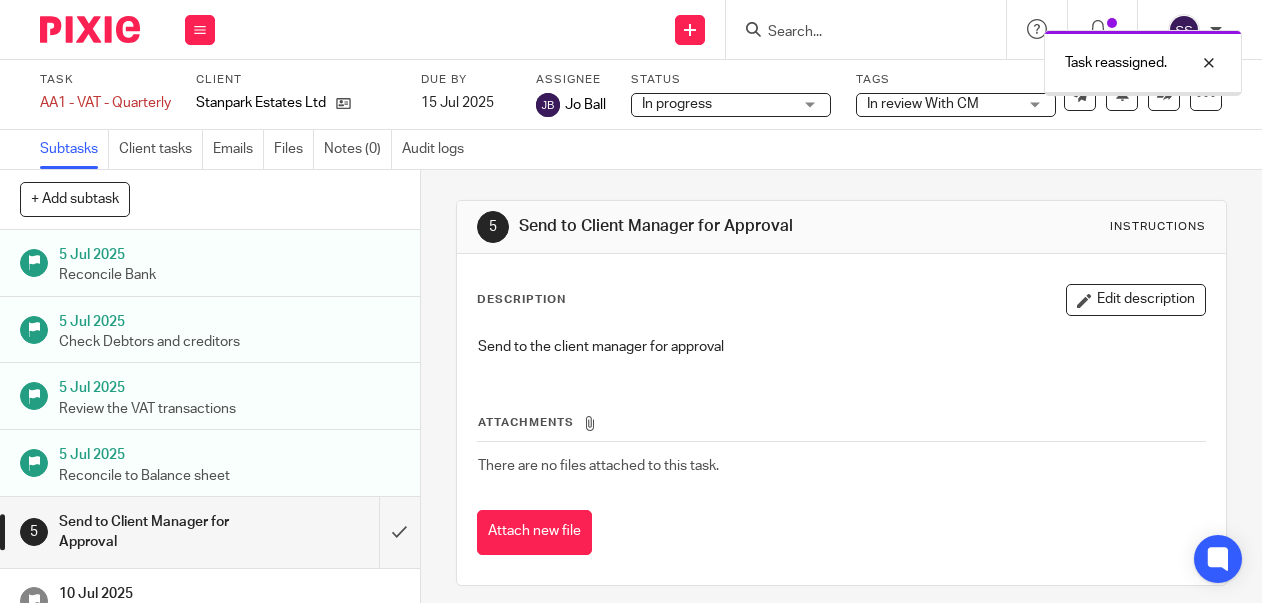 scroll, scrollTop: 0, scrollLeft: 0, axis: both 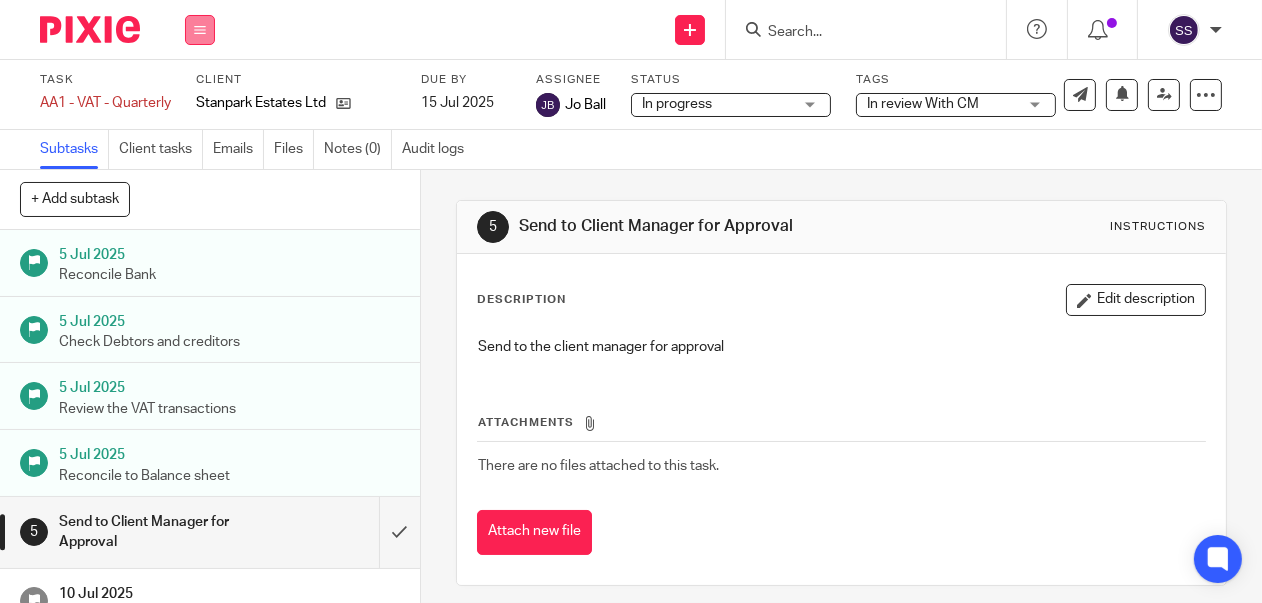click at bounding box center [200, 30] 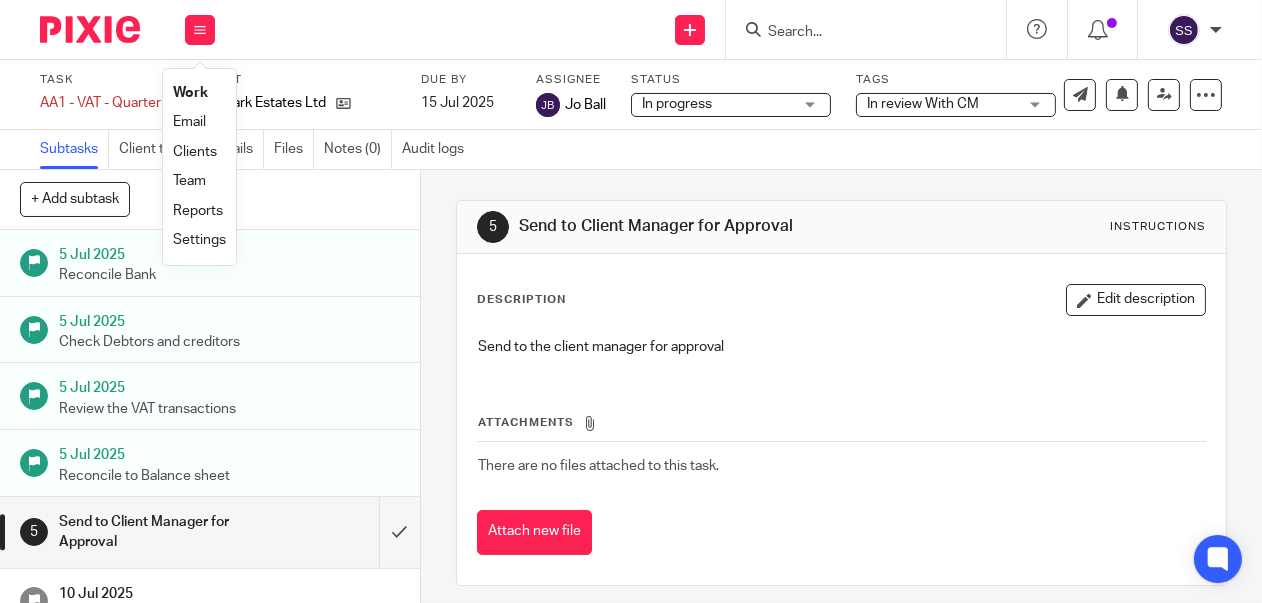 drag, startPoint x: 189, startPoint y: 154, endPoint x: 342, endPoint y: 213, distance: 163.9817 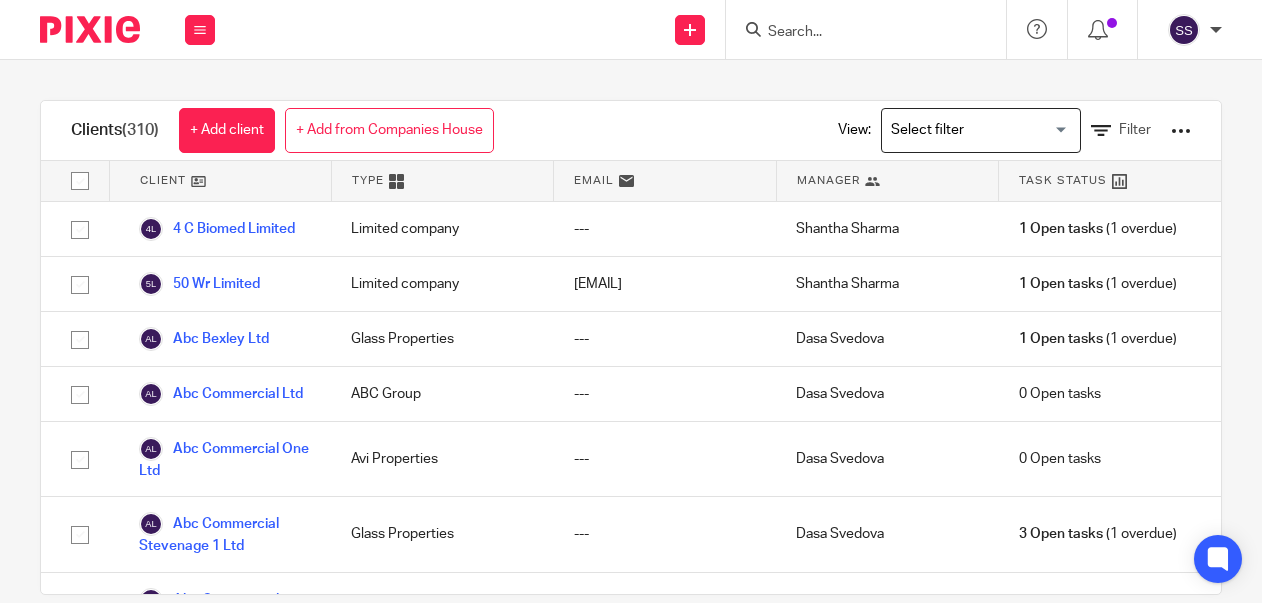 scroll, scrollTop: 0, scrollLeft: 0, axis: both 